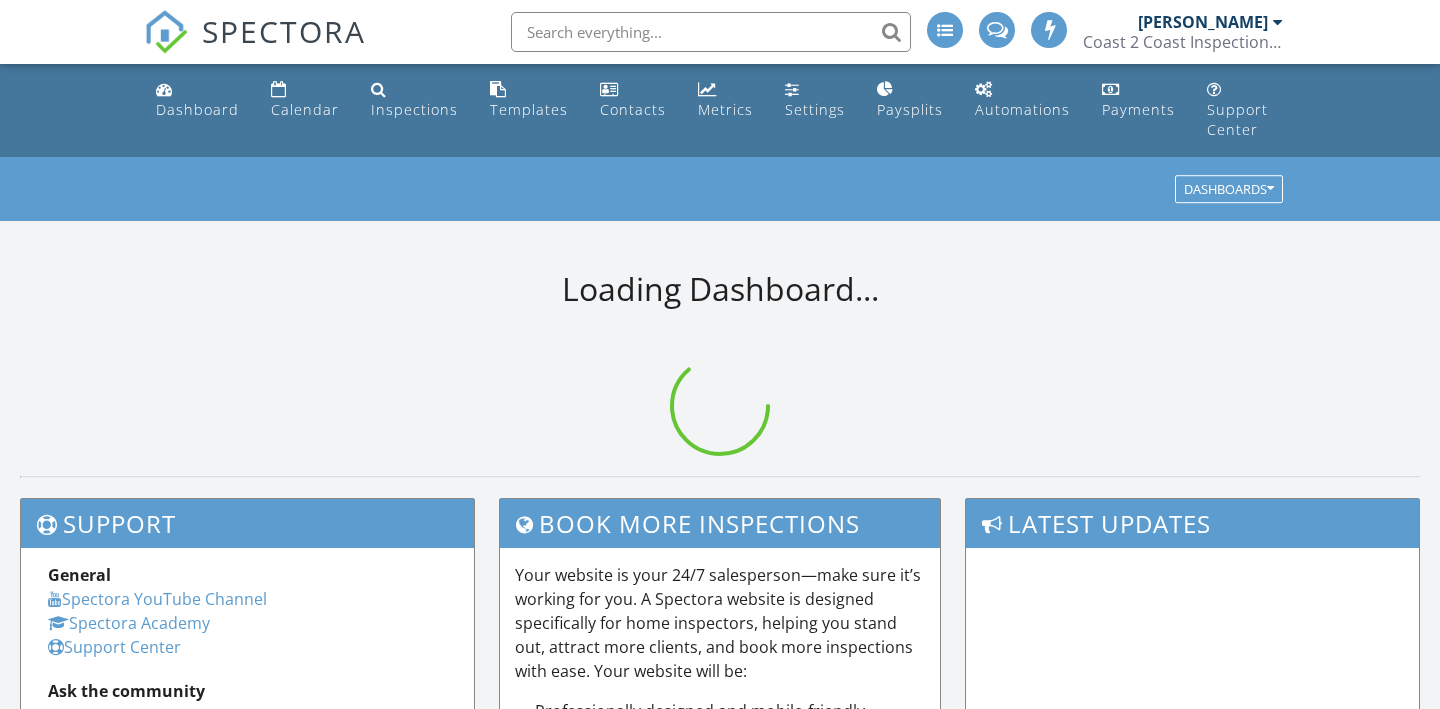 scroll, scrollTop: 0, scrollLeft: 0, axis: both 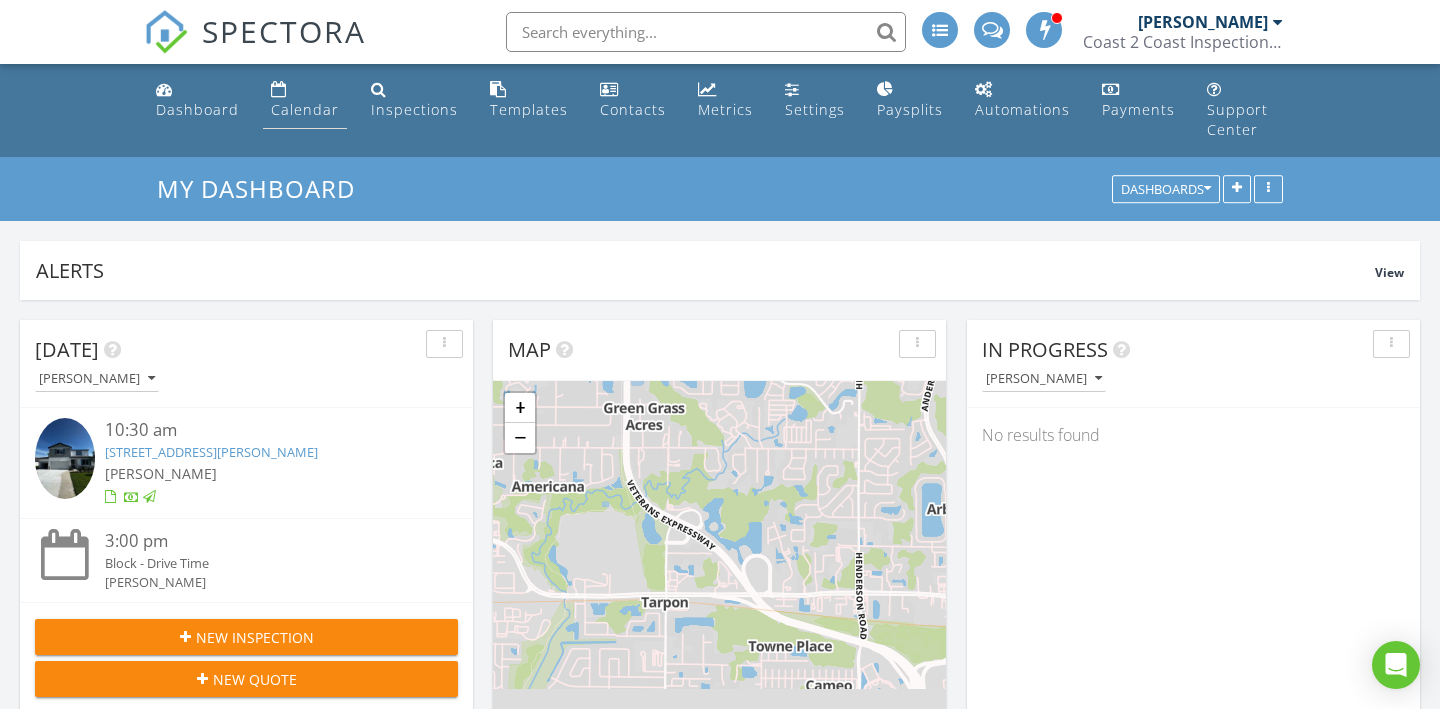 click on "Calendar" at bounding box center (305, 109) 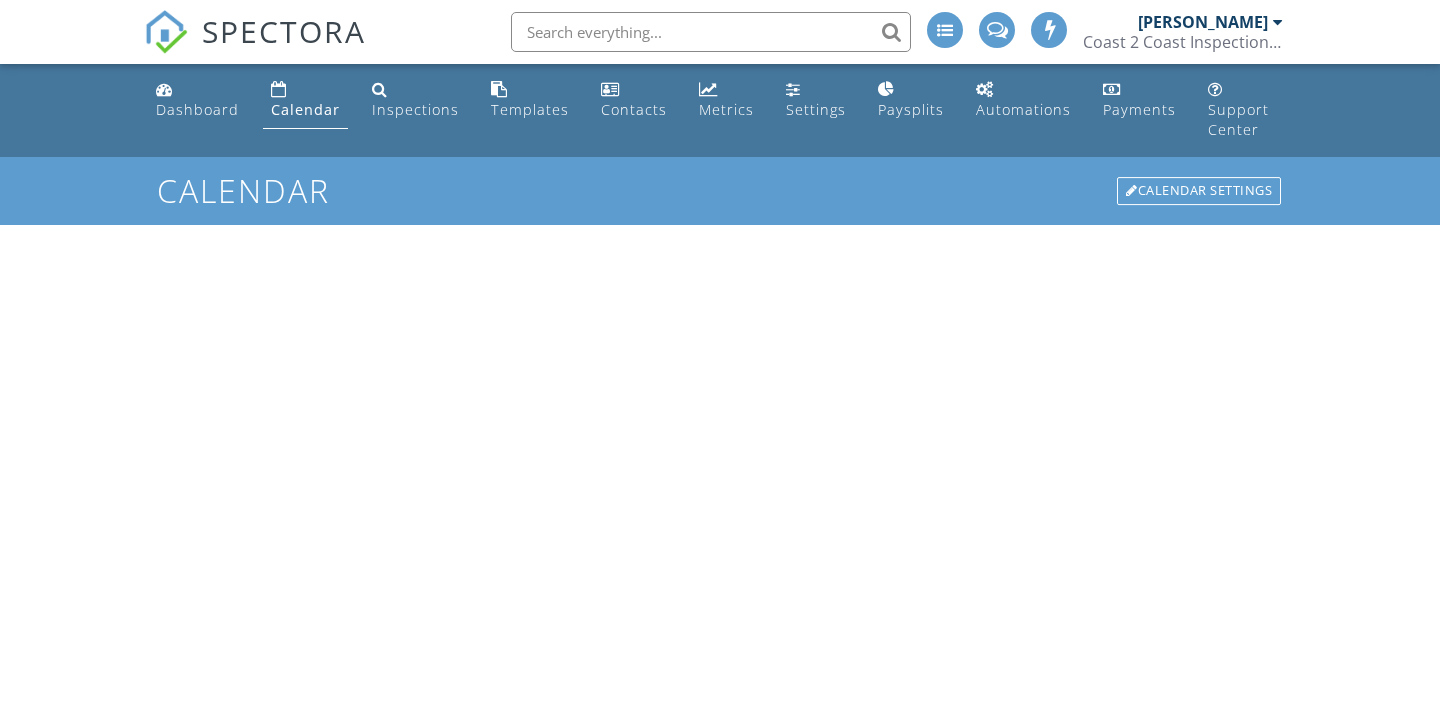 scroll, scrollTop: 0, scrollLeft: 0, axis: both 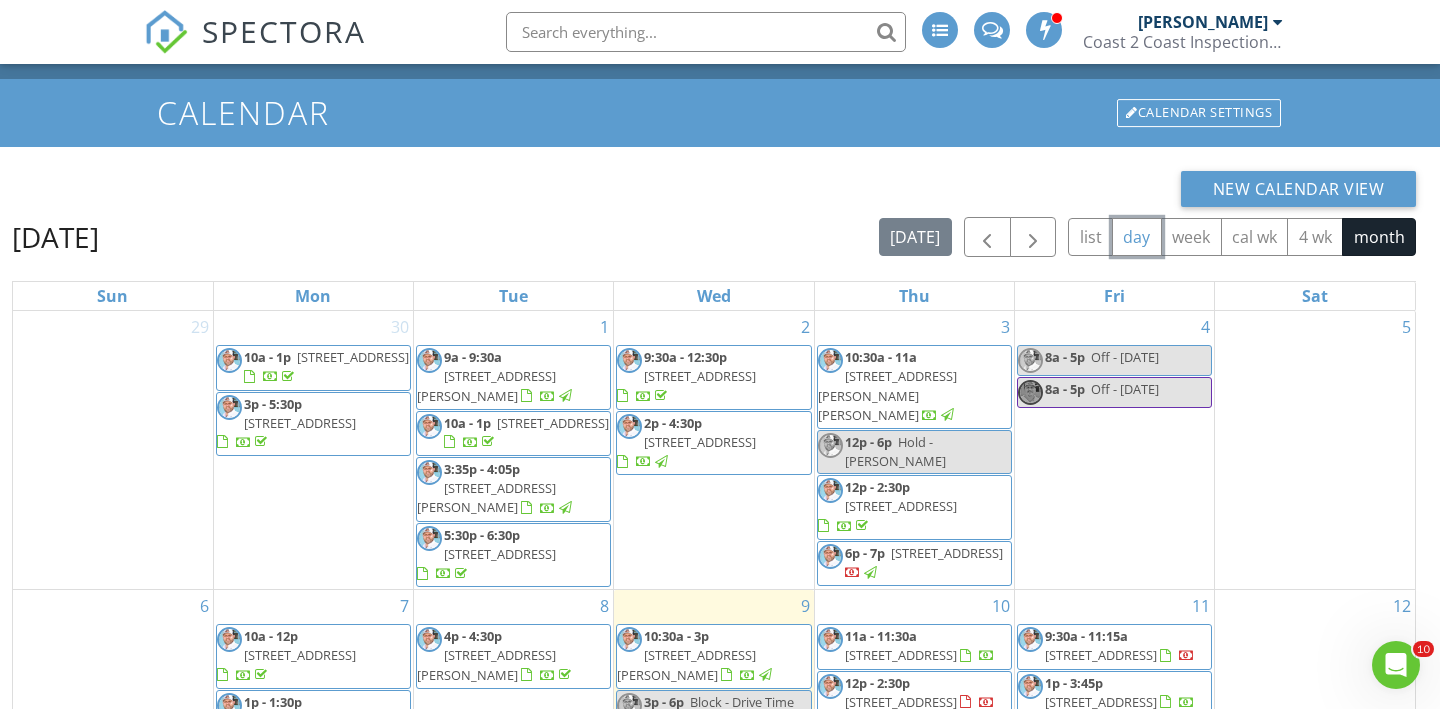 click on "day" at bounding box center (1137, 237) 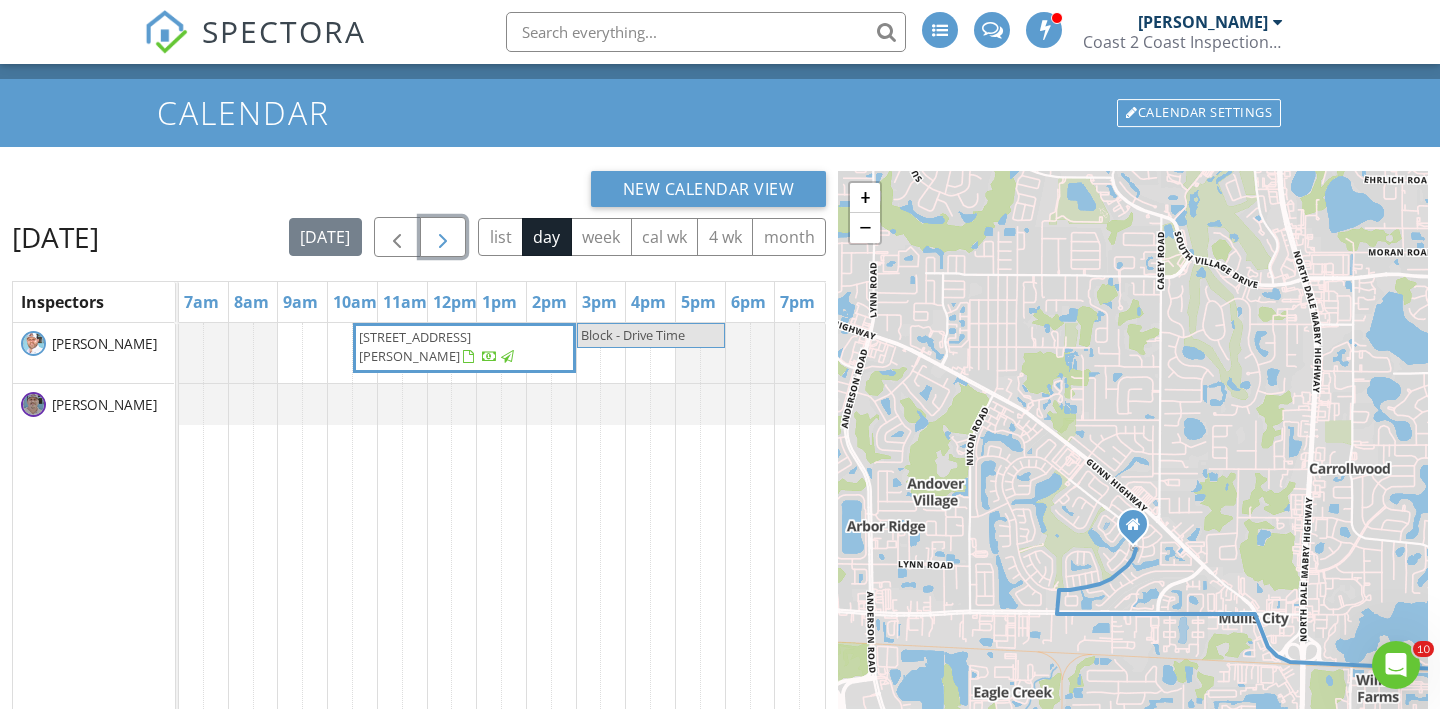 click at bounding box center [443, 238] 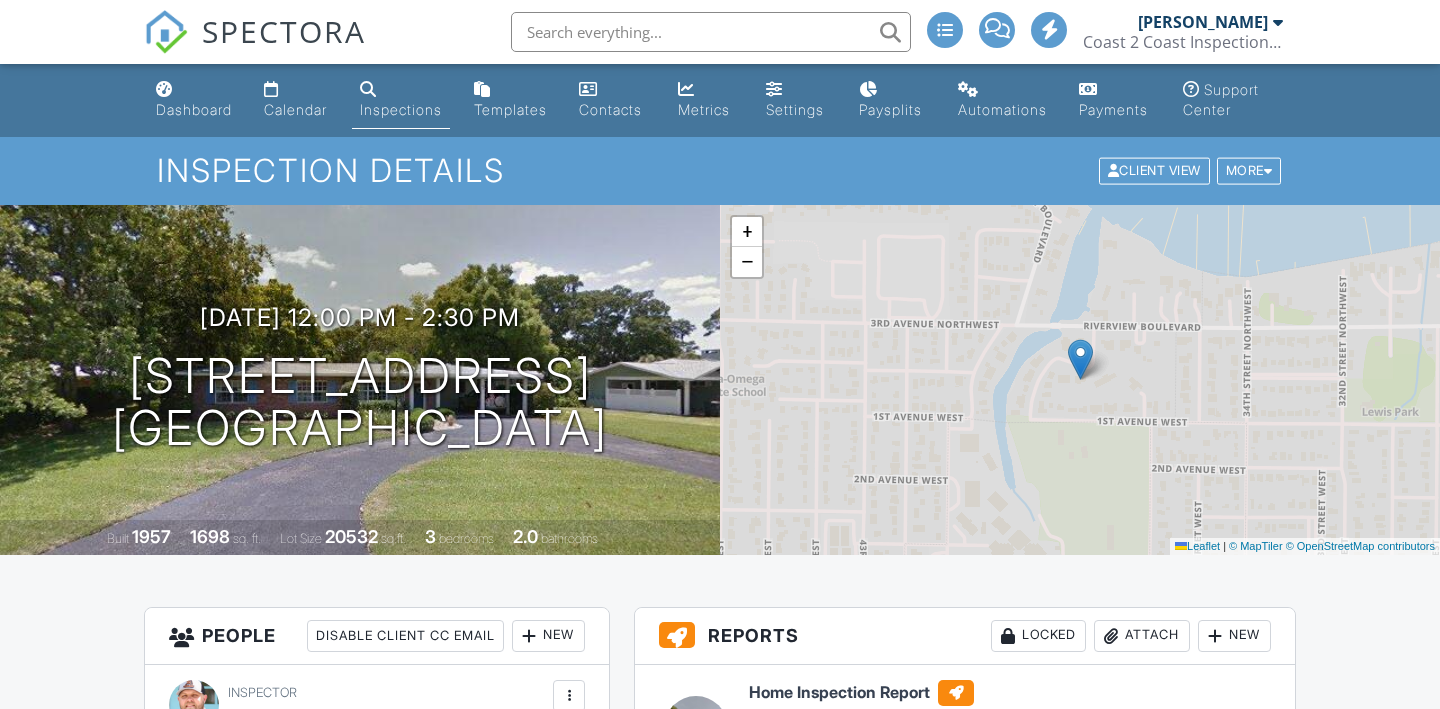 scroll, scrollTop: 663, scrollLeft: 0, axis: vertical 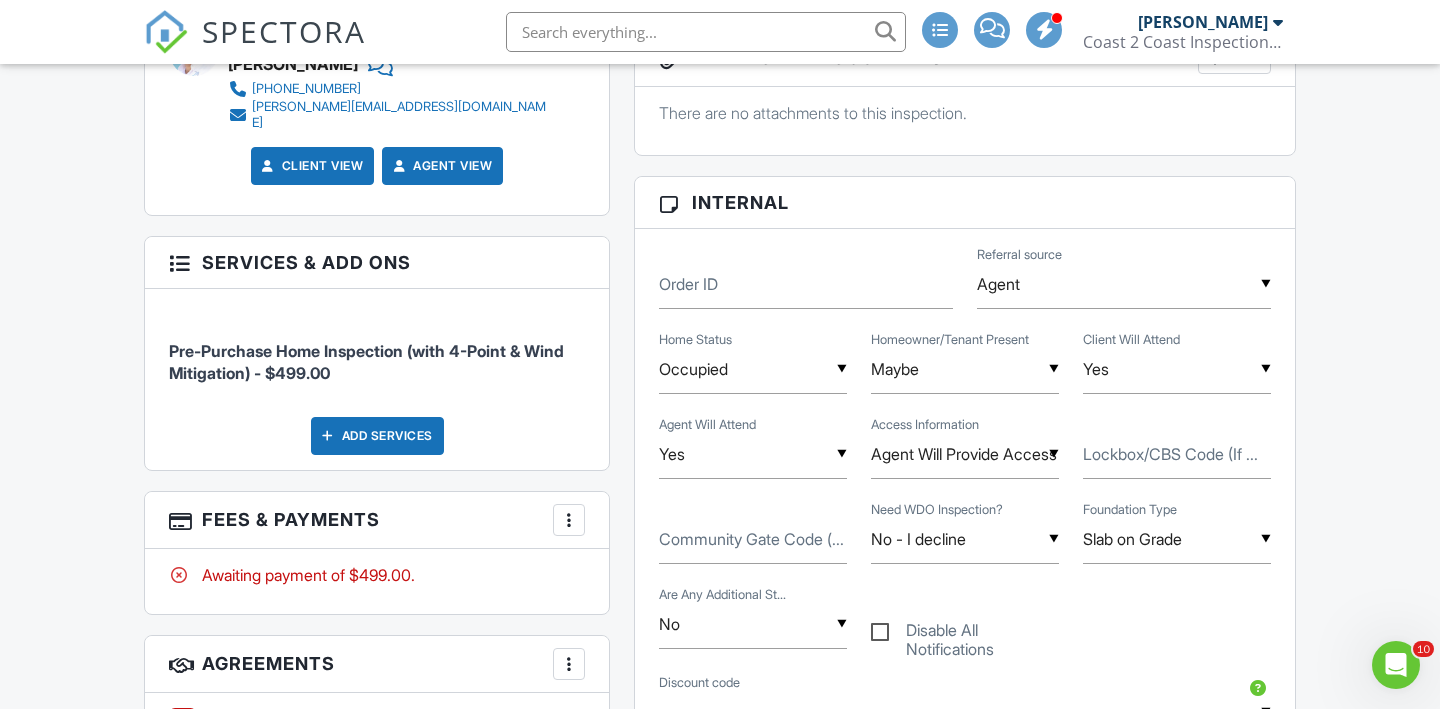 click at bounding box center [179, 261] 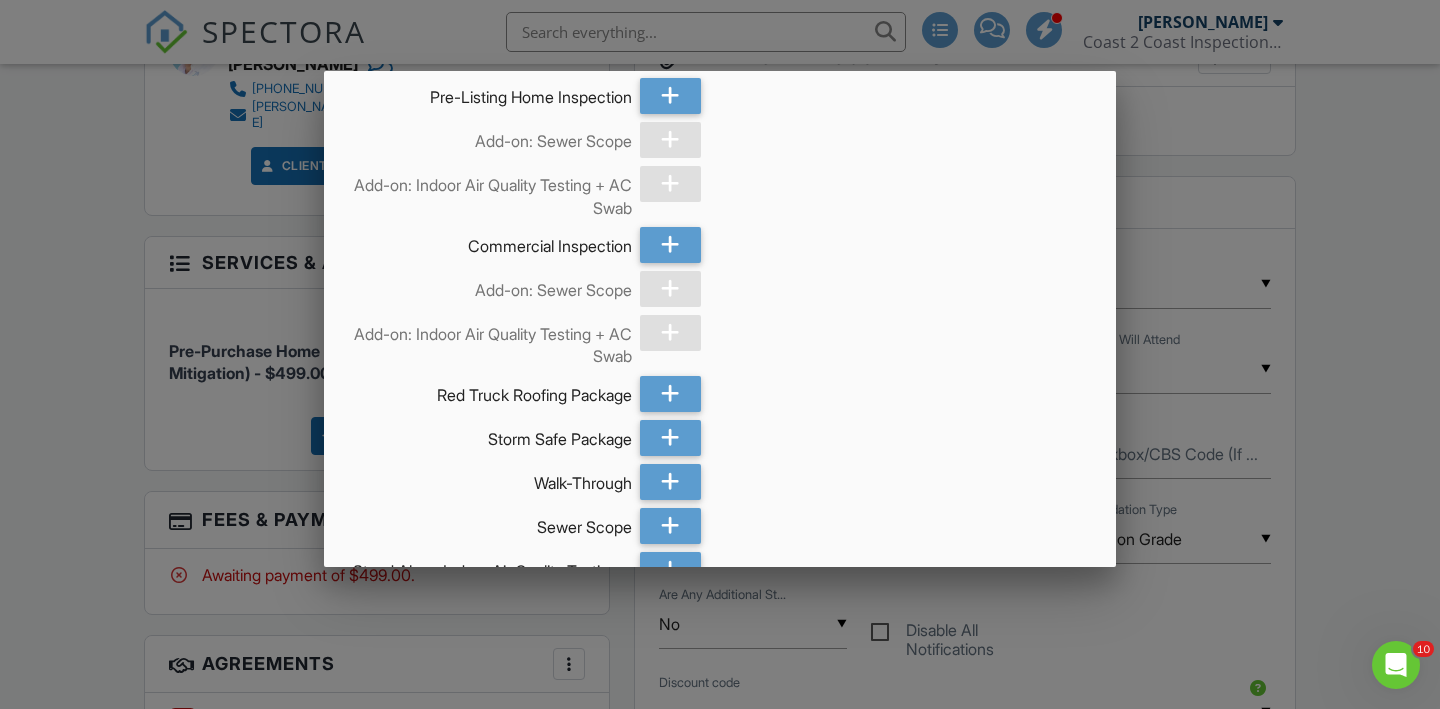 scroll, scrollTop: 1385, scrollLeft: 0, axis: vertical 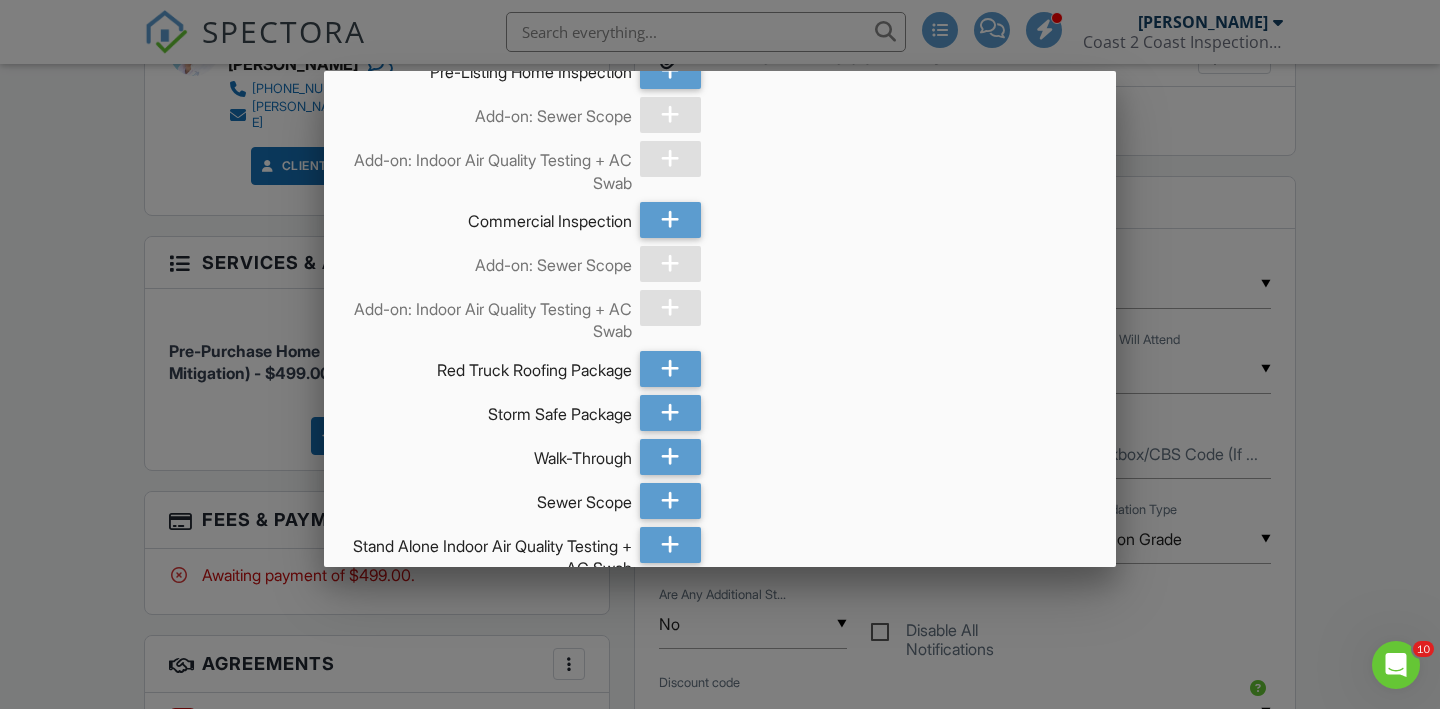 click at bounding box center [720, 343] 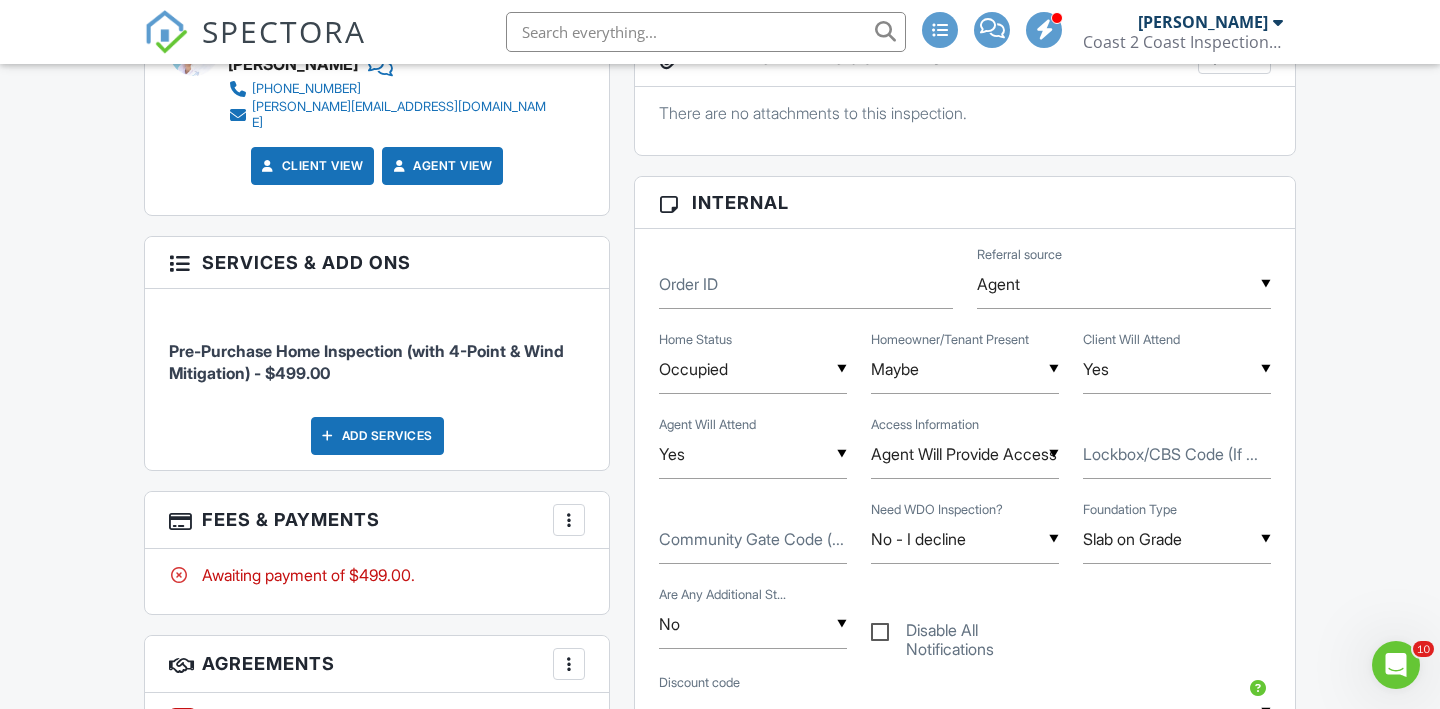 click at bounding box center (569, 520) 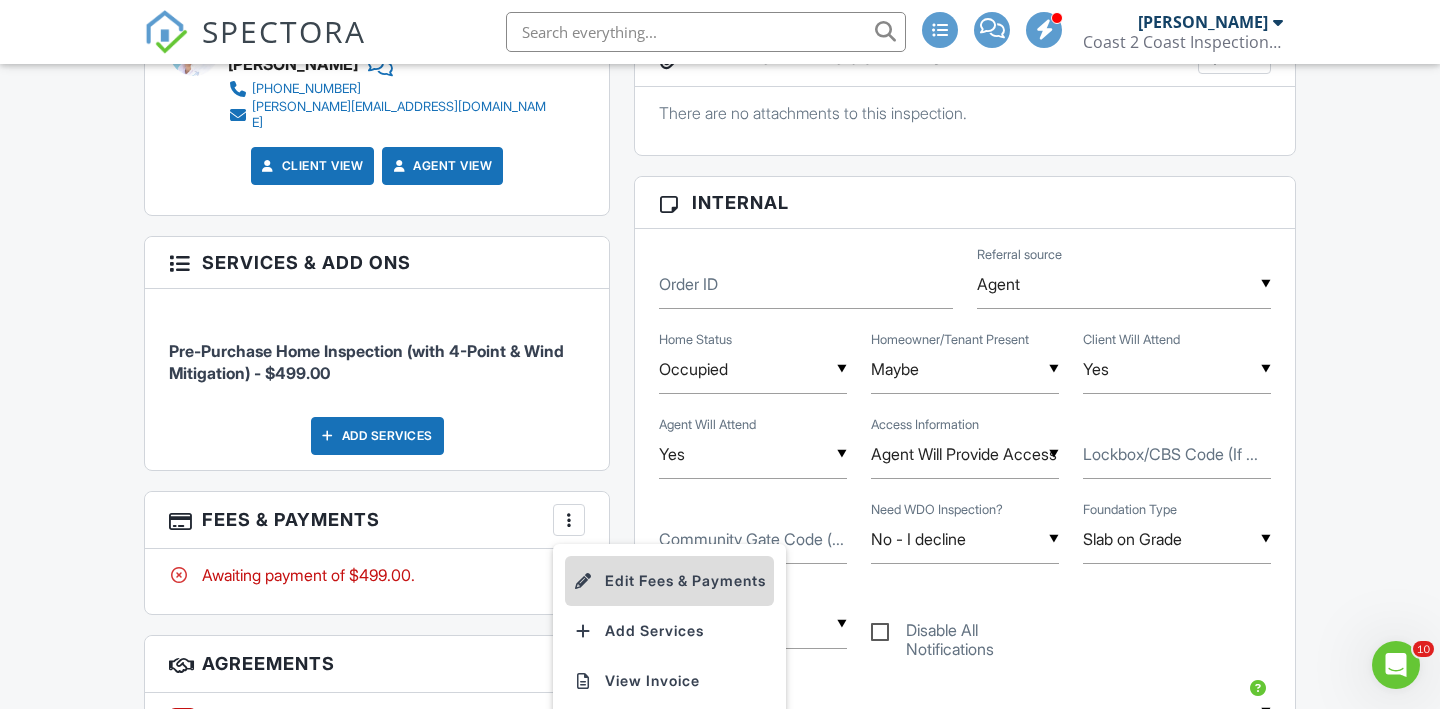 click on "Edit Fees & Payments" at bounding box center [669, 581] 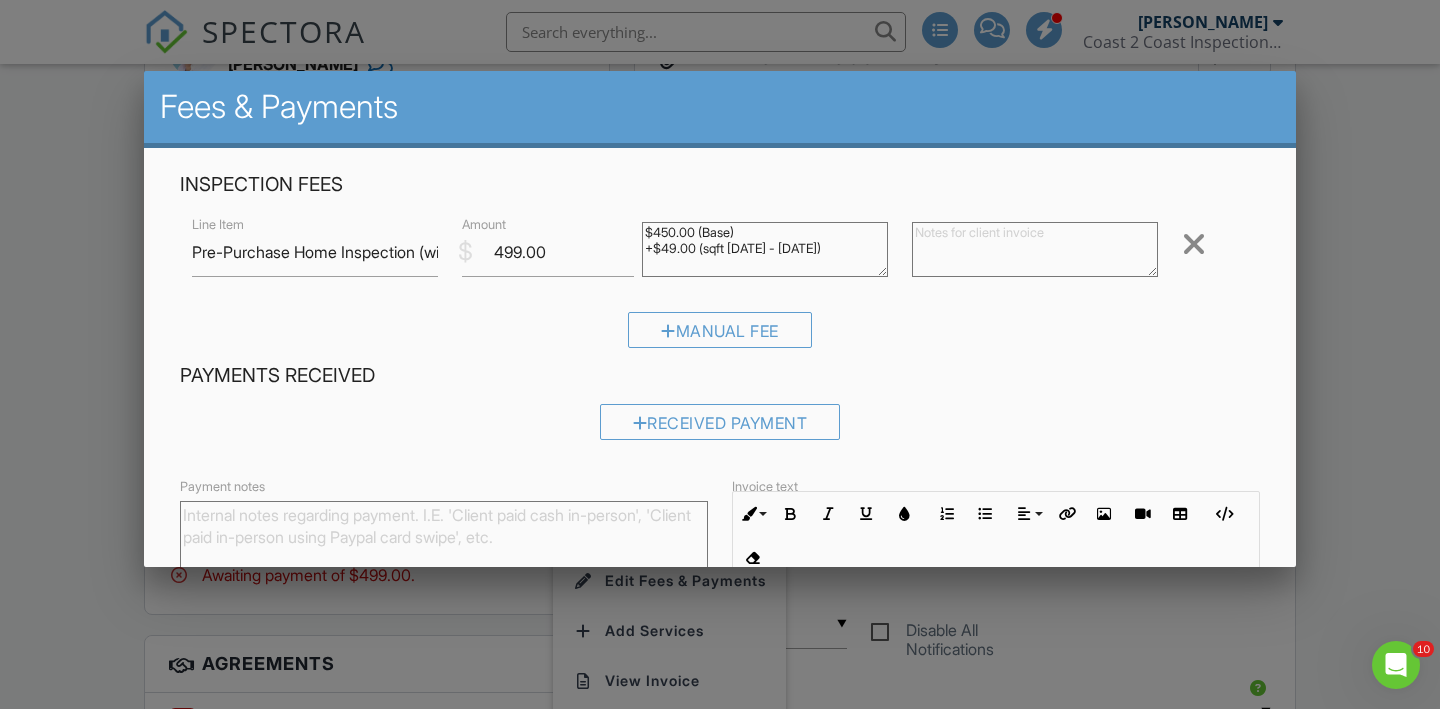 click at bounding box center [720, 343] 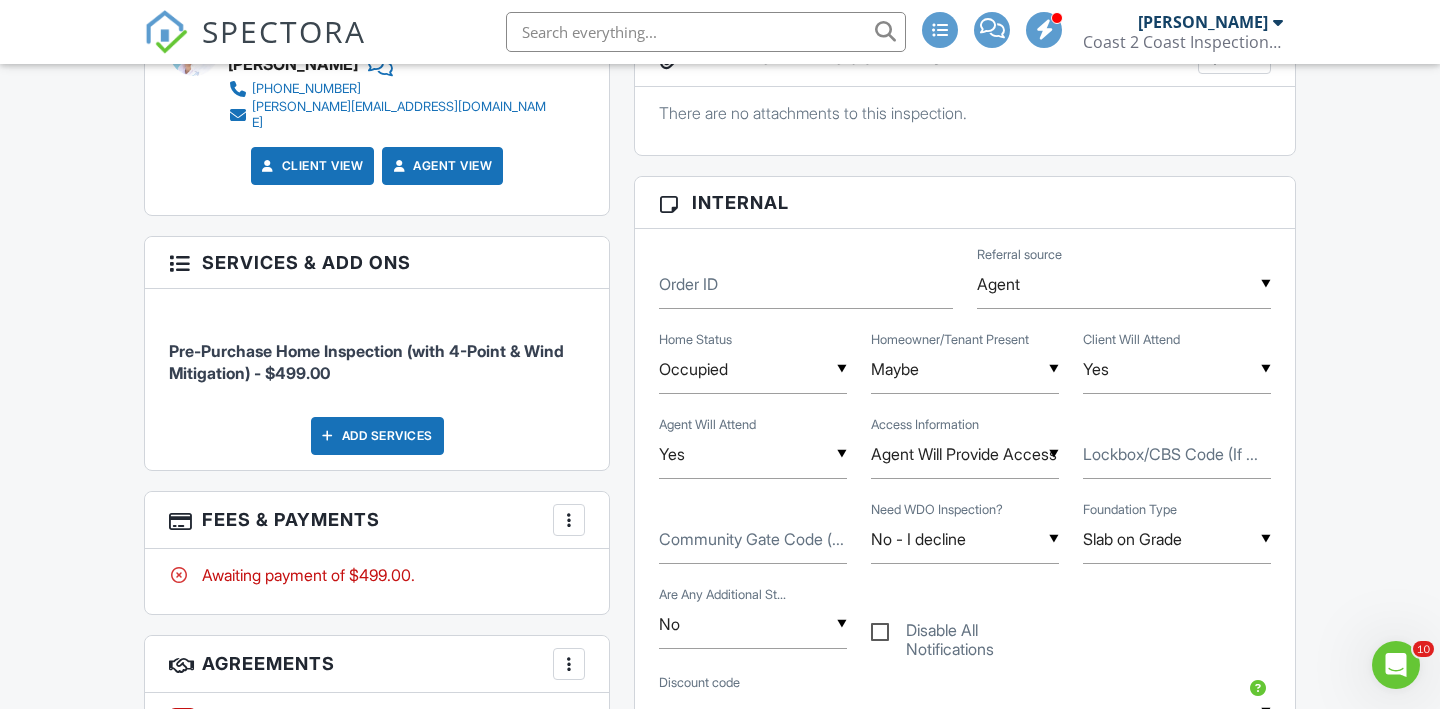 click on "Add Services" at bounding box center (377, 436) 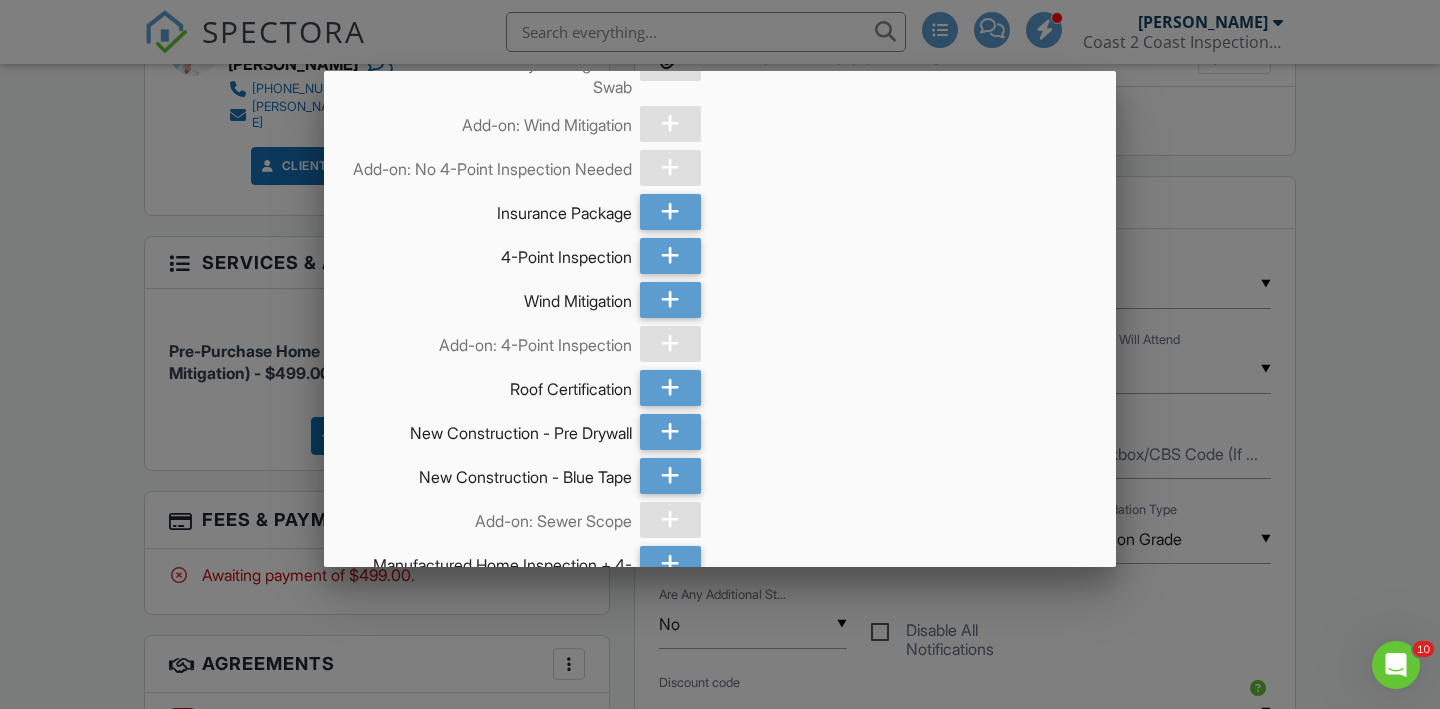 scroll, scrollTop: 478, scrollLeft: 0, axis: vertical 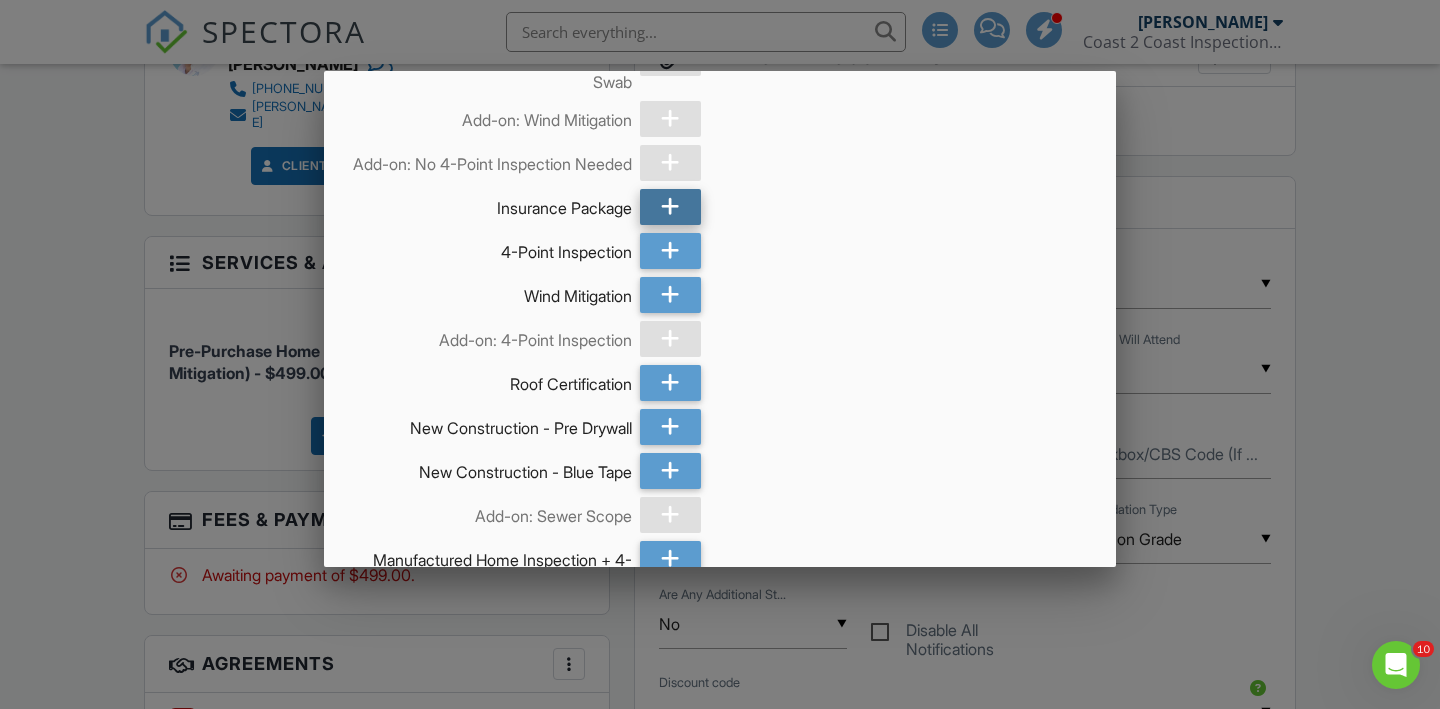click at bounding box center (670, 207) 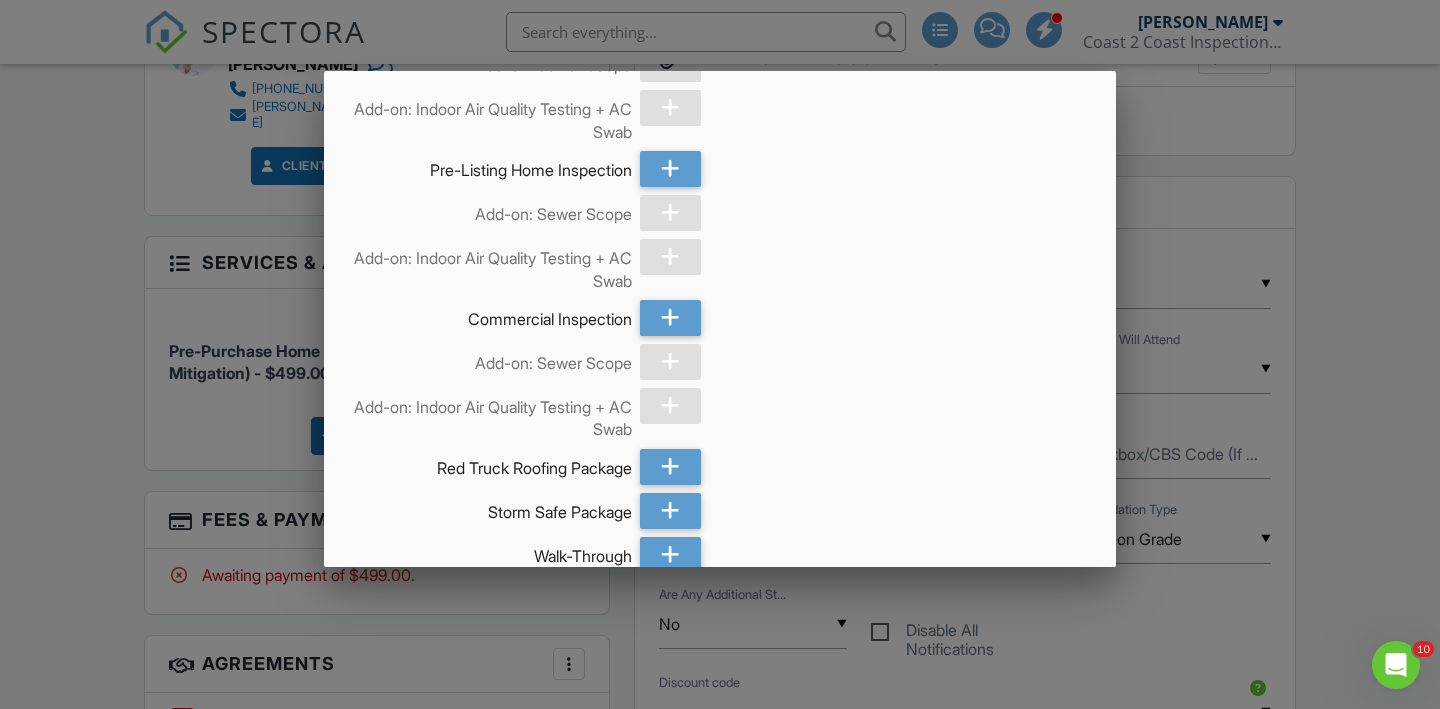 scroll, scrollTop: 1811, scrollLeft: 0, axis: vertical 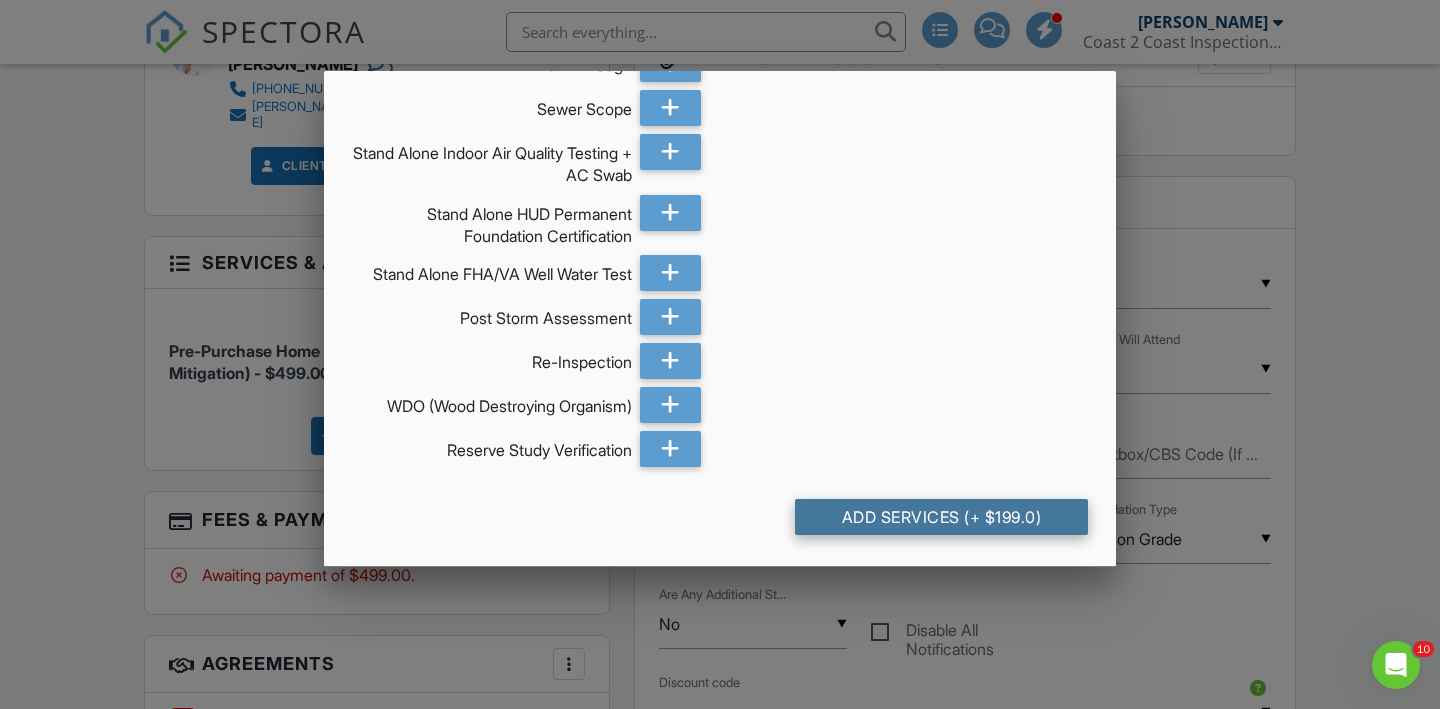 click on "Add Services
(+ $199.0)" at bounding box center (941, 517) 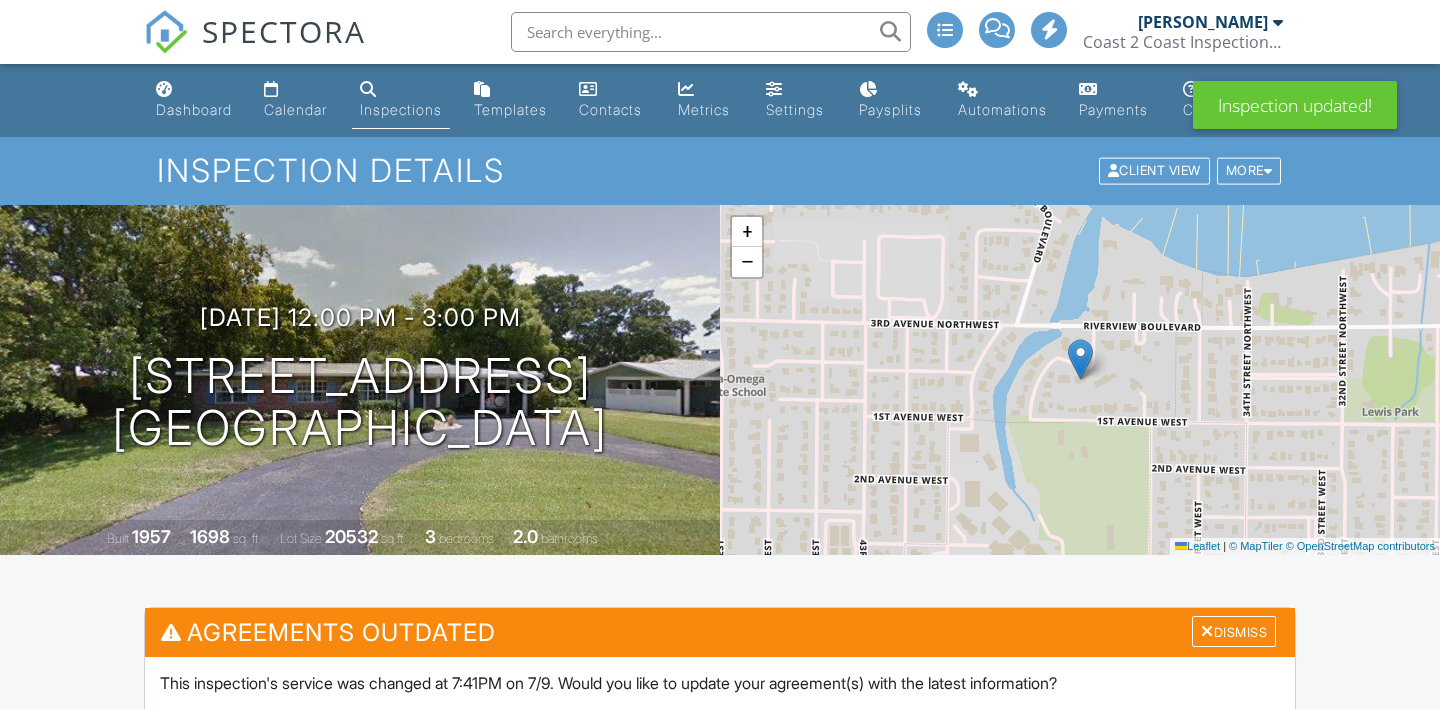 scroll, scrollTop: 1507, scrollLeft: 0, axis: vertical 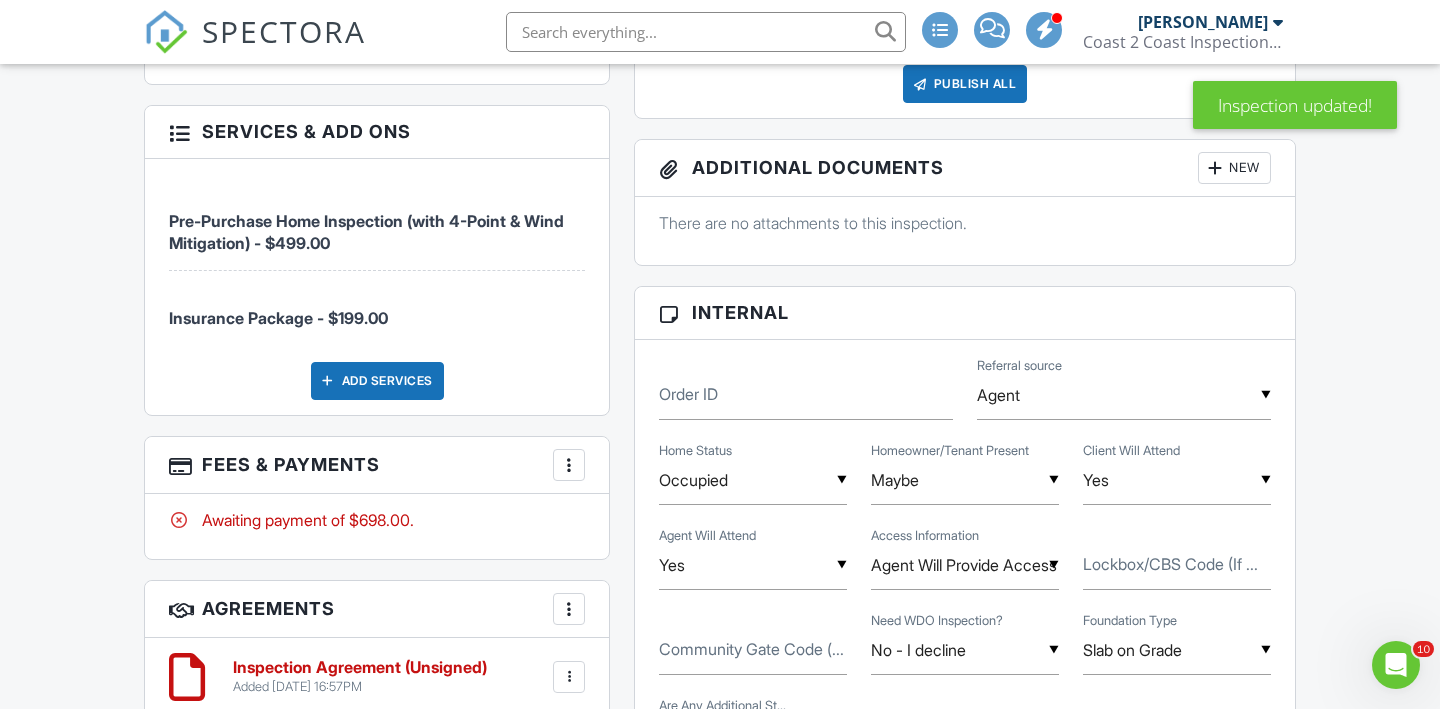 click at bounding box center (569, 465) 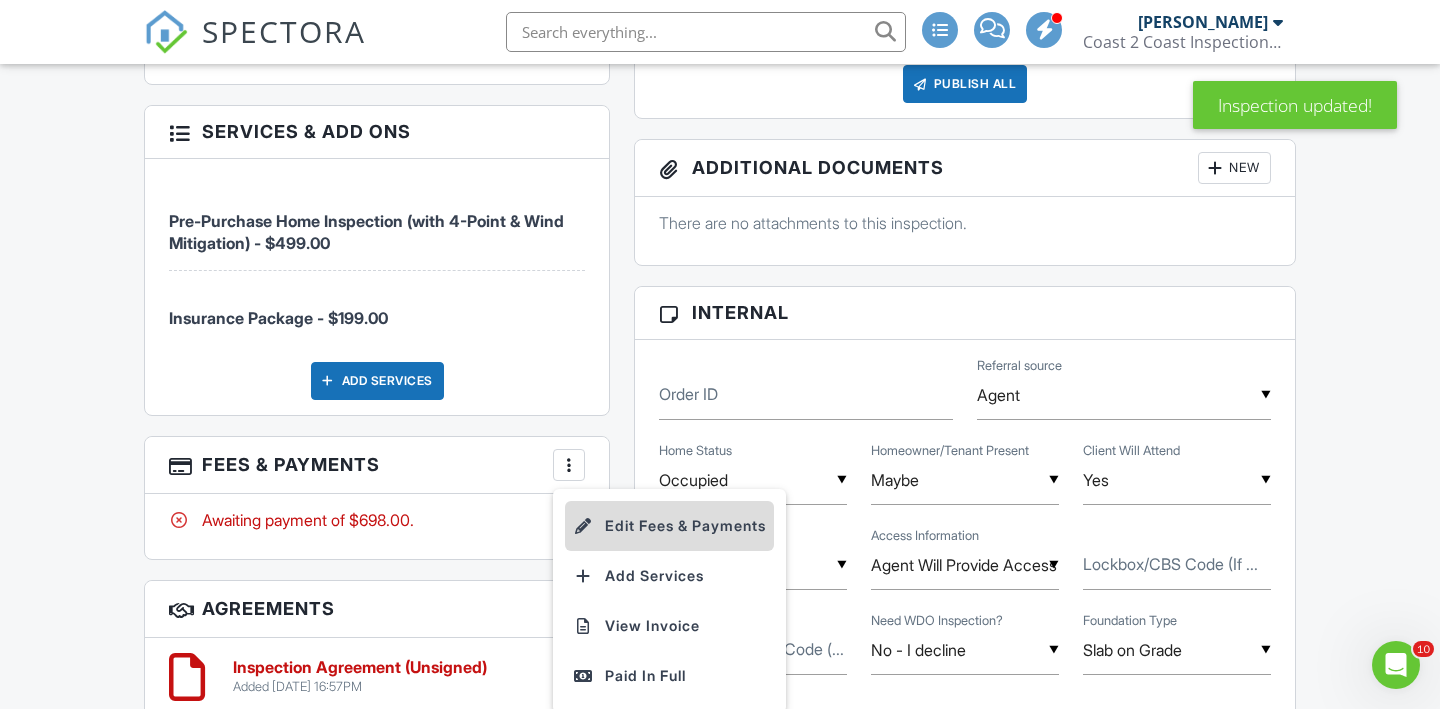 click on "Edit Fees & Payments" at bounding box center [669, 526] 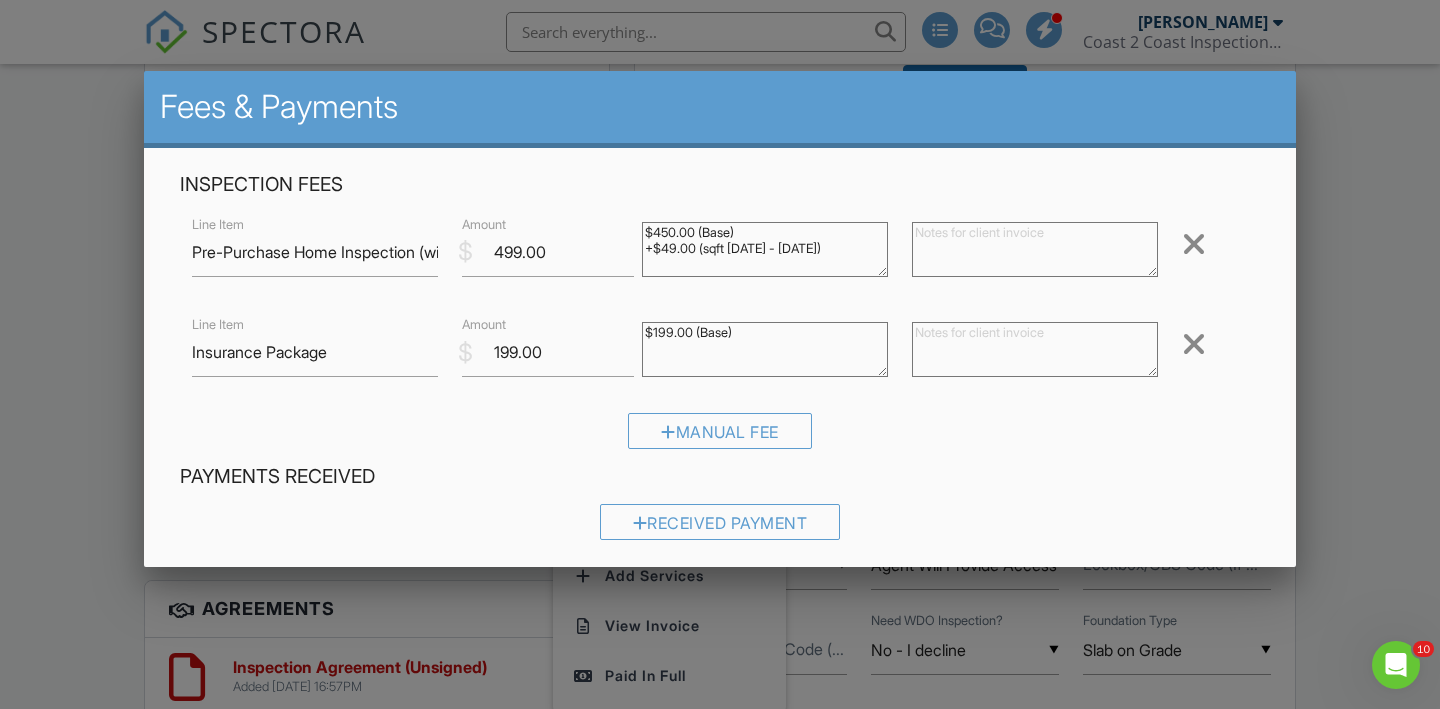 click at bounding box center (1194, 244) 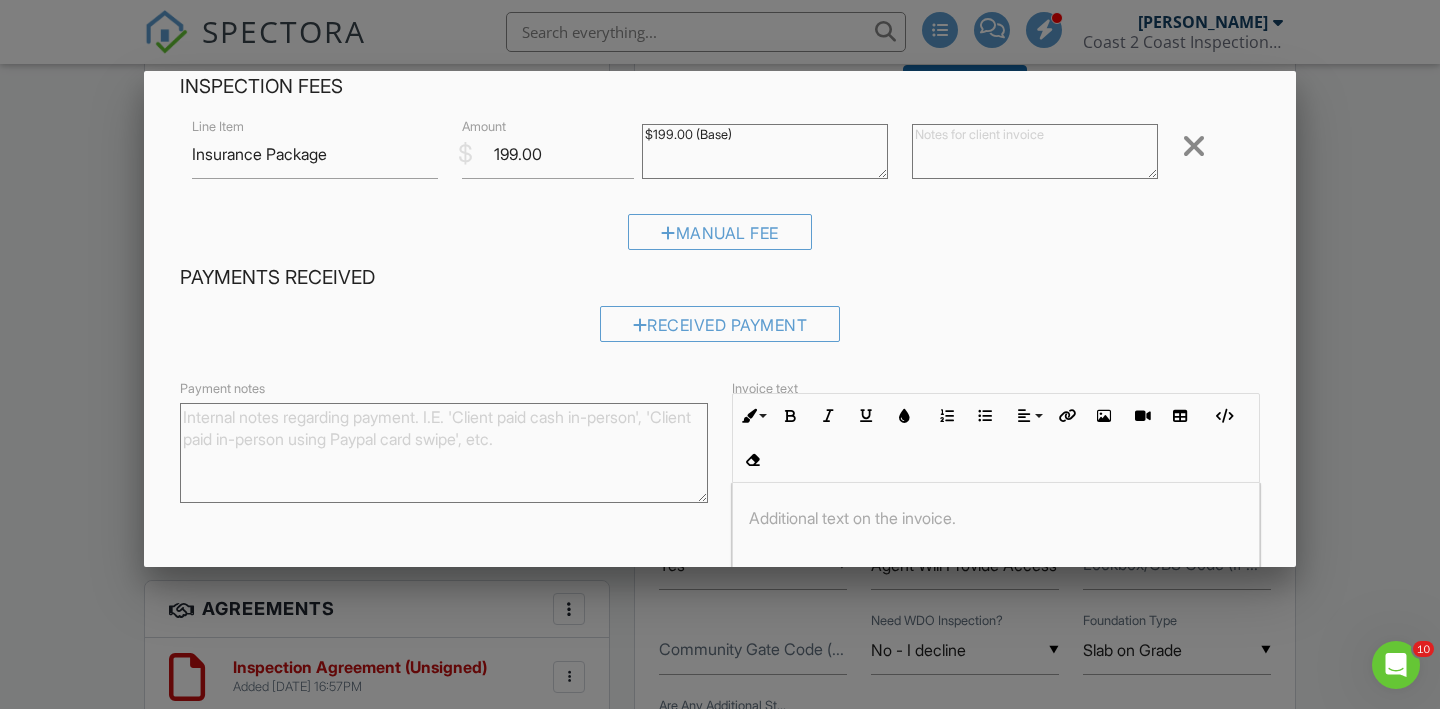 scroll, scrollTop: 259, scrollLeft: 0, axis: vertical 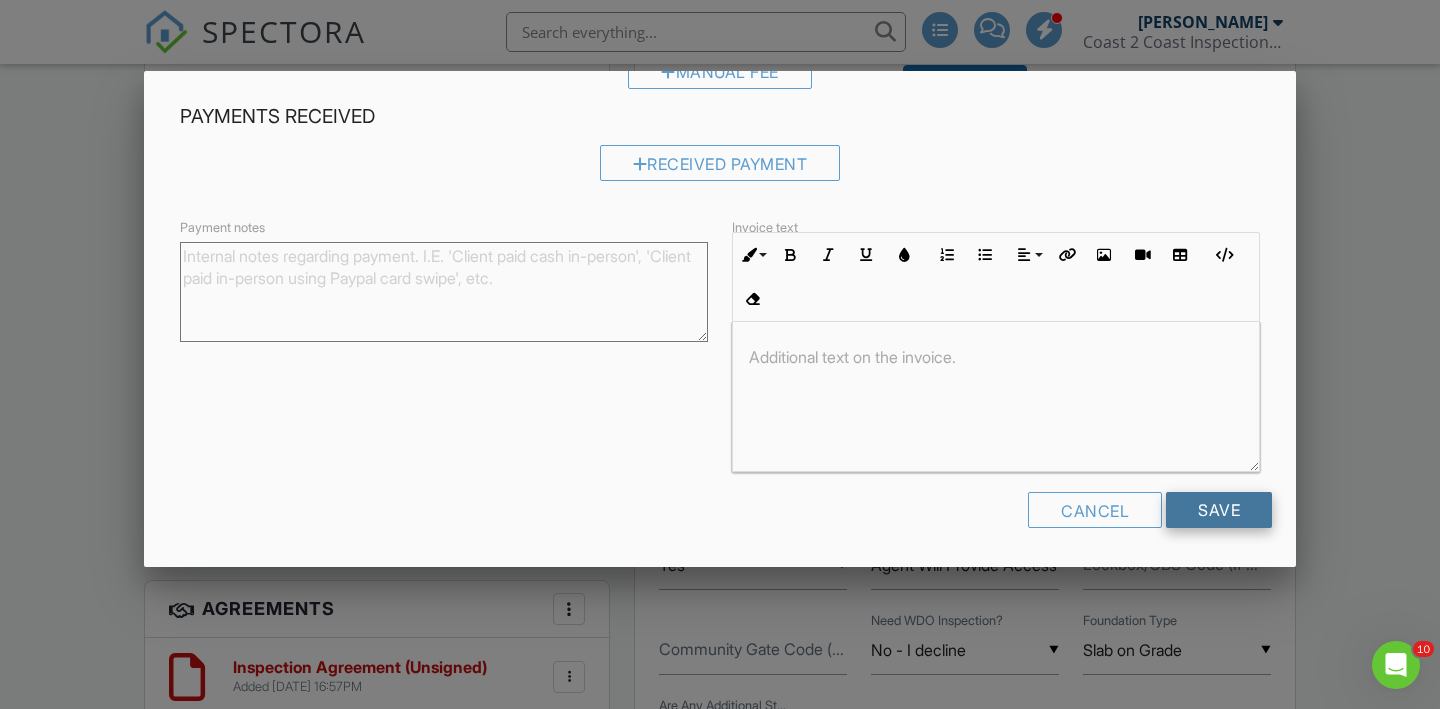 click on "Save" at bounding box center (1219, 510) 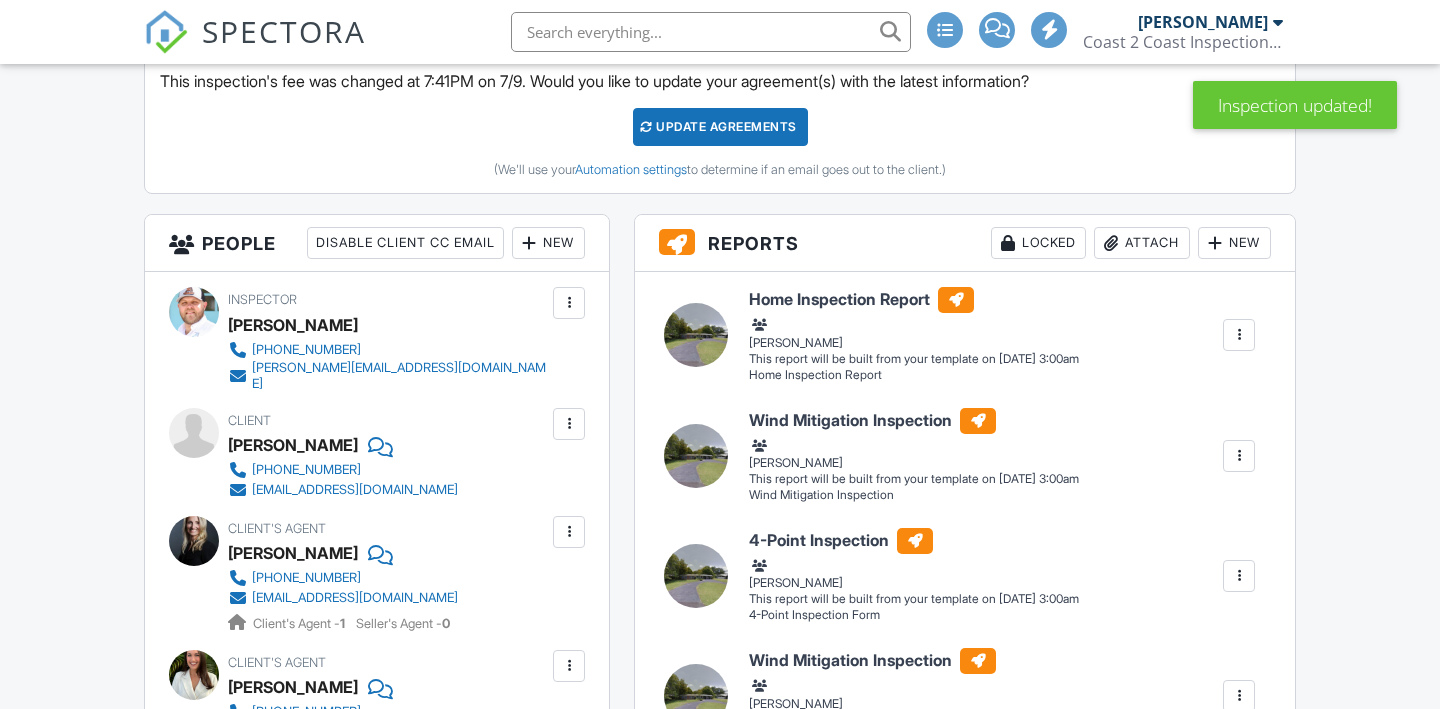 scroll, scrollTop: 674, scrollLeft: 0, axis: vertical 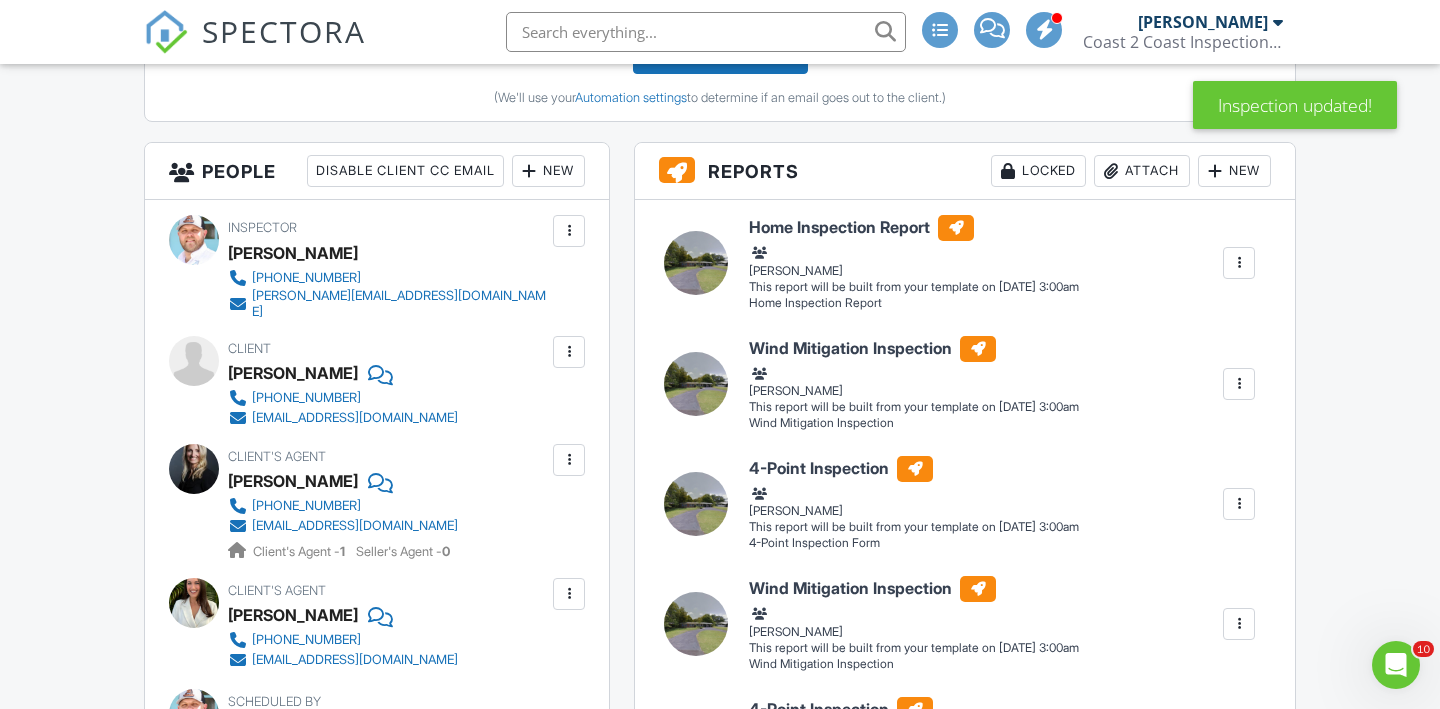 click at bounding box center (1239, 263) 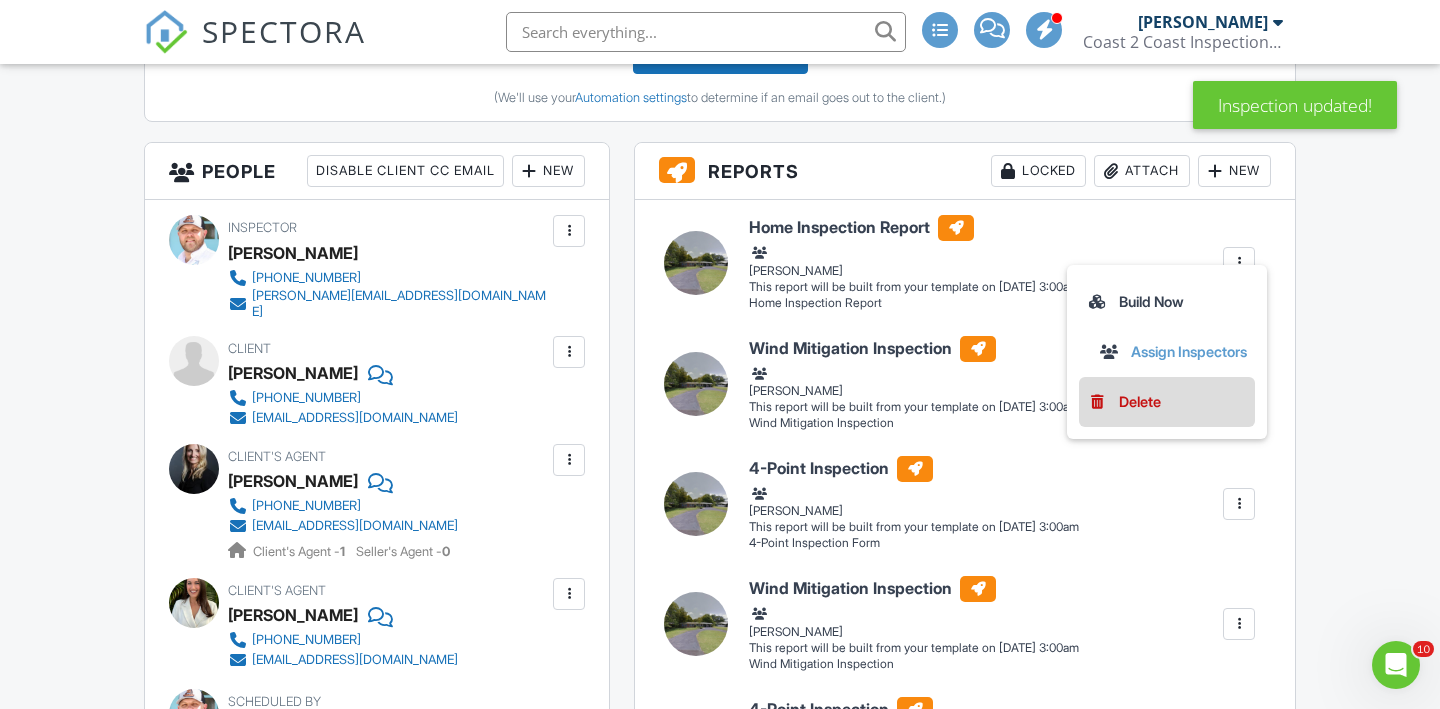 click on "Delete" at bounding box center [1140, 402] 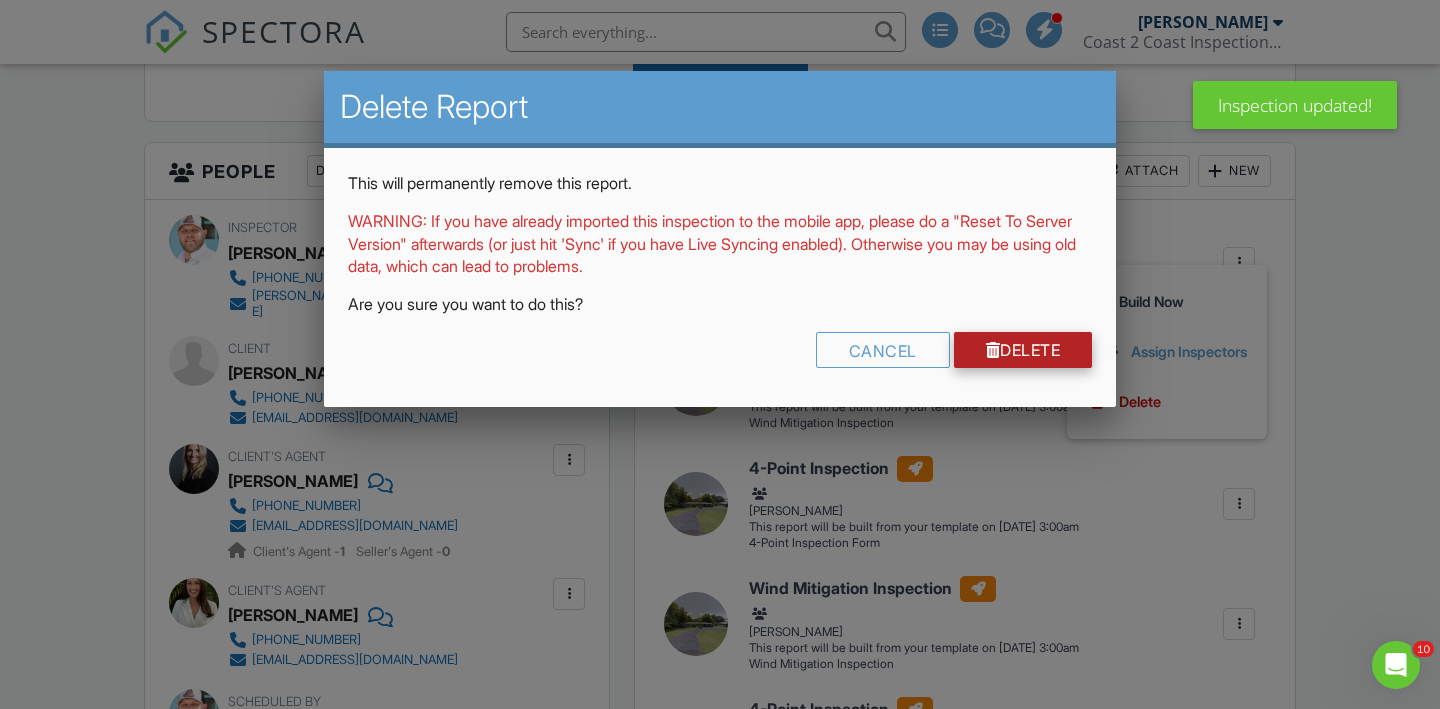 click on "Delete" at bounding box center [1023, 350] 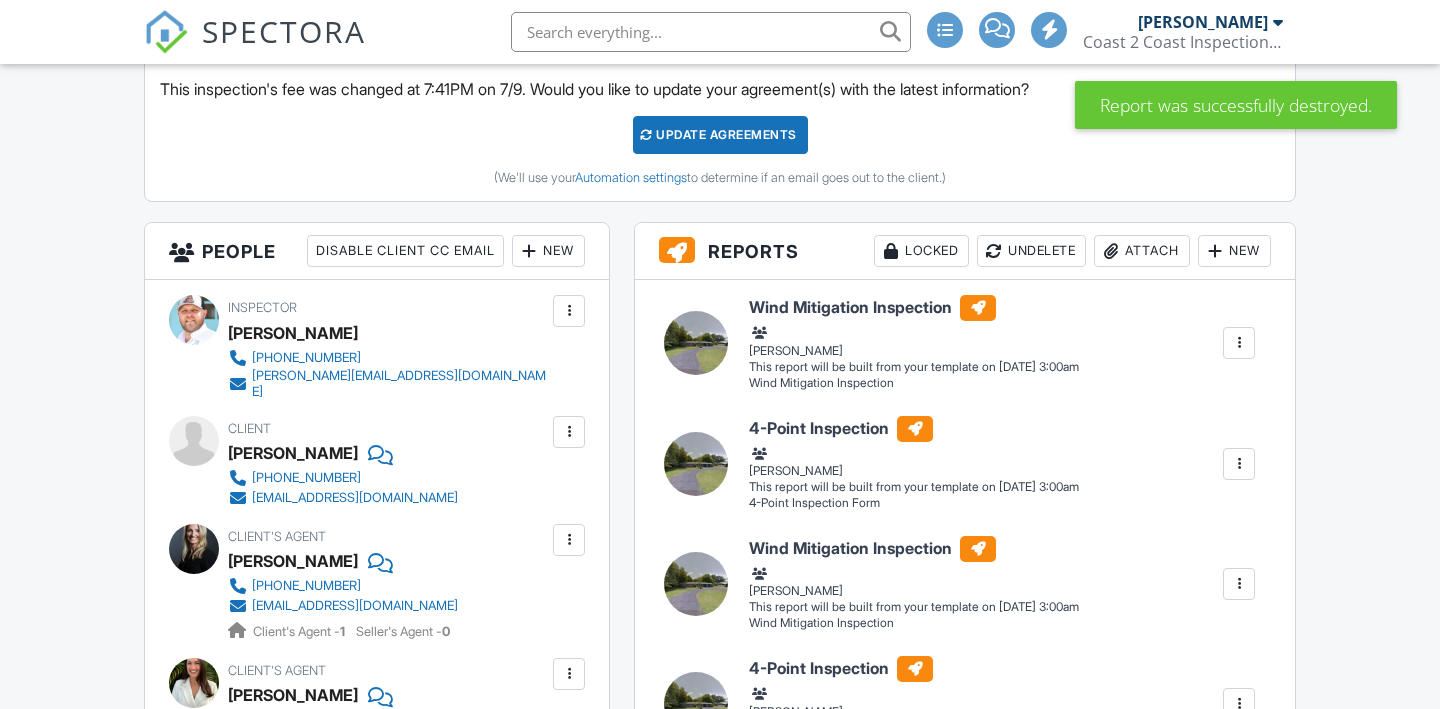 click at bounding box center [1239, 343] 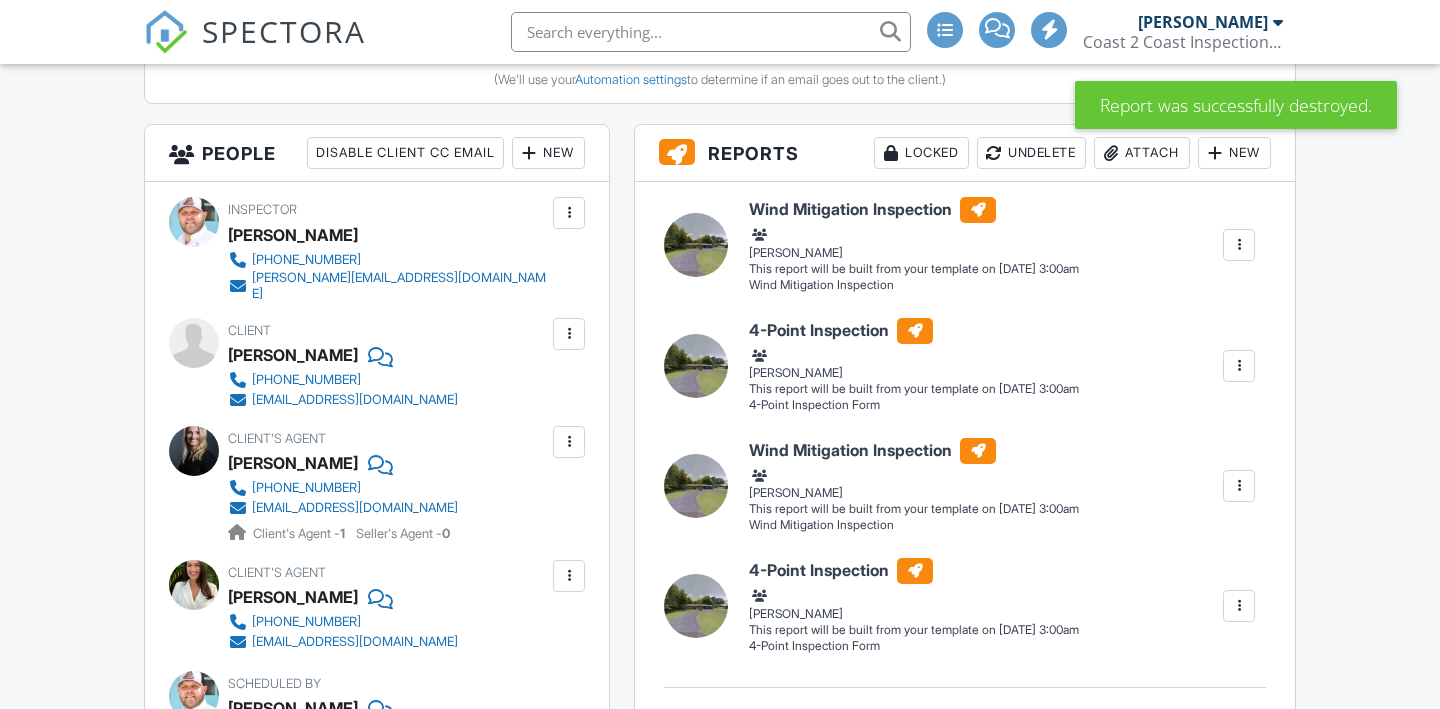 scroll, scrollTop: 0, scrollLeft: 0, axis: both 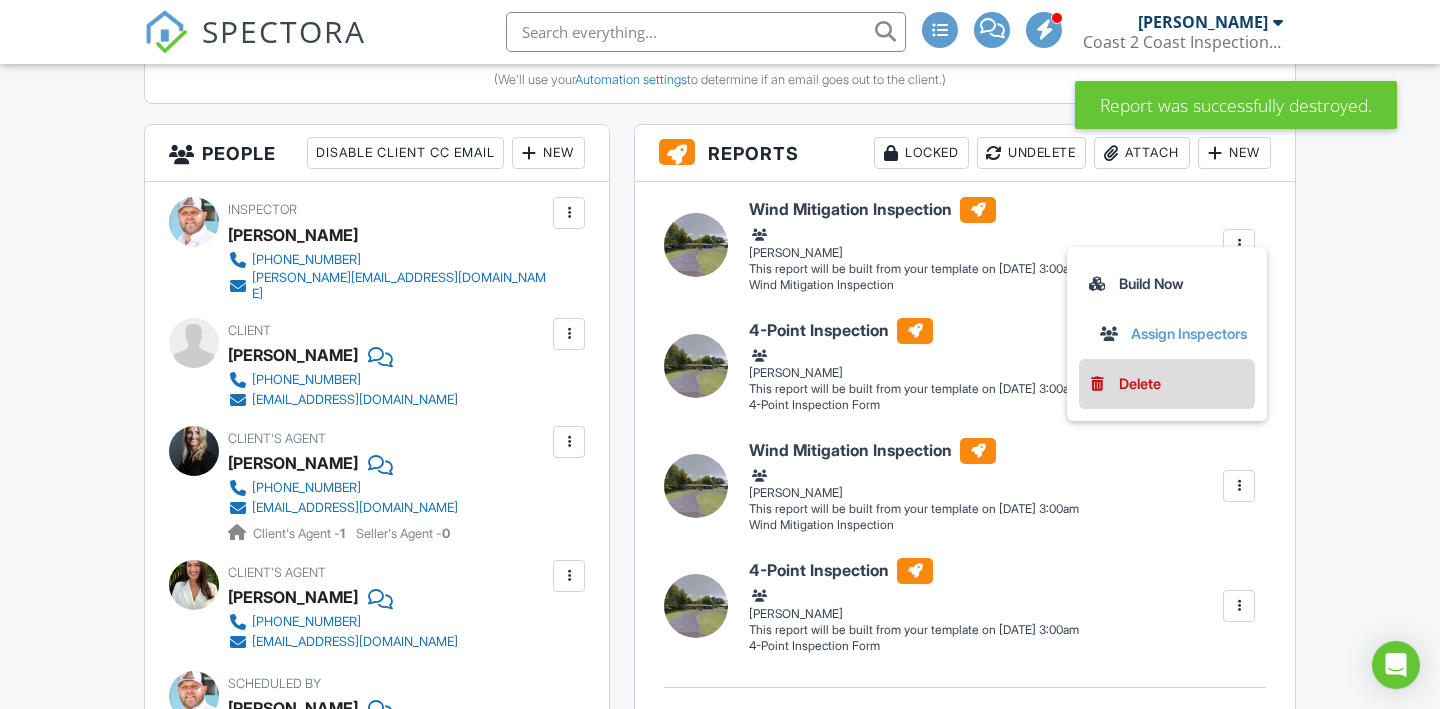 click on "Delete" at bounding box center [1140, 384] 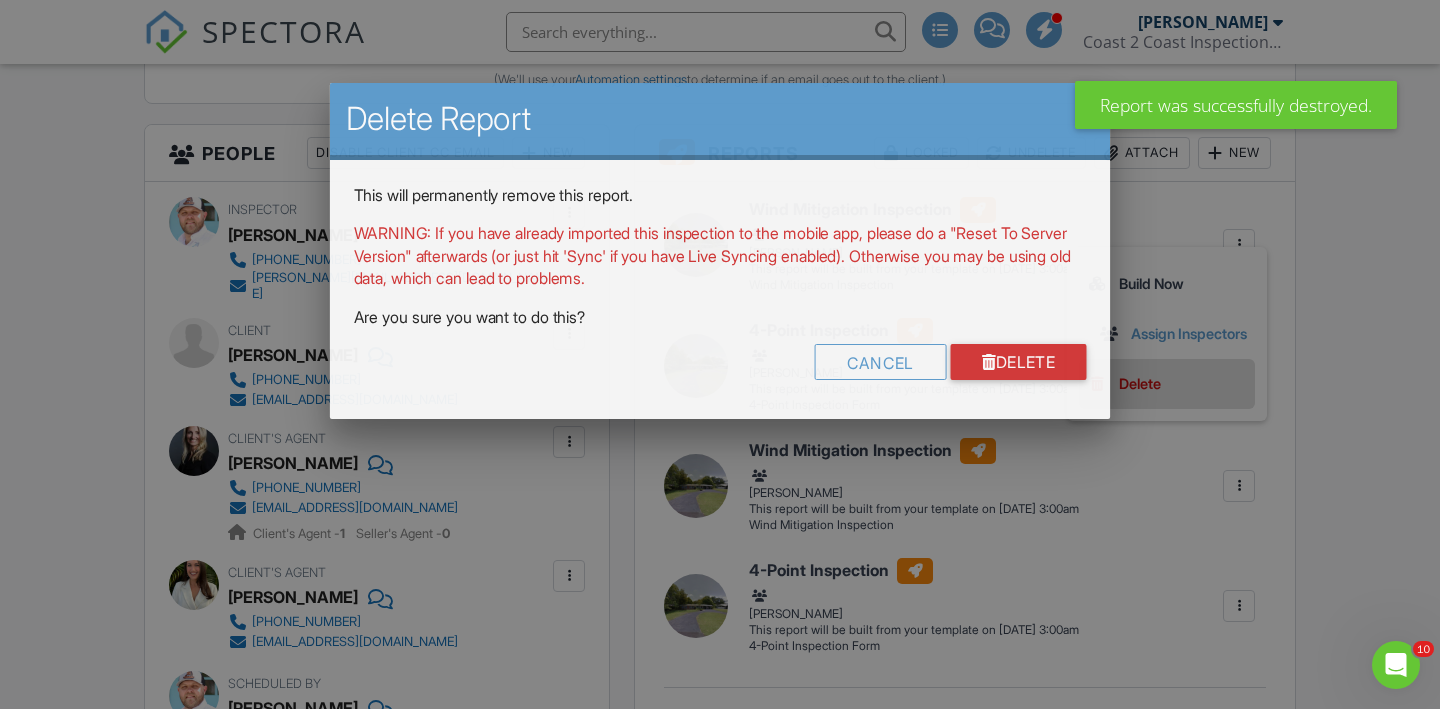 scroll, scrollTop: 0, scrollLeft: 0, axis: both 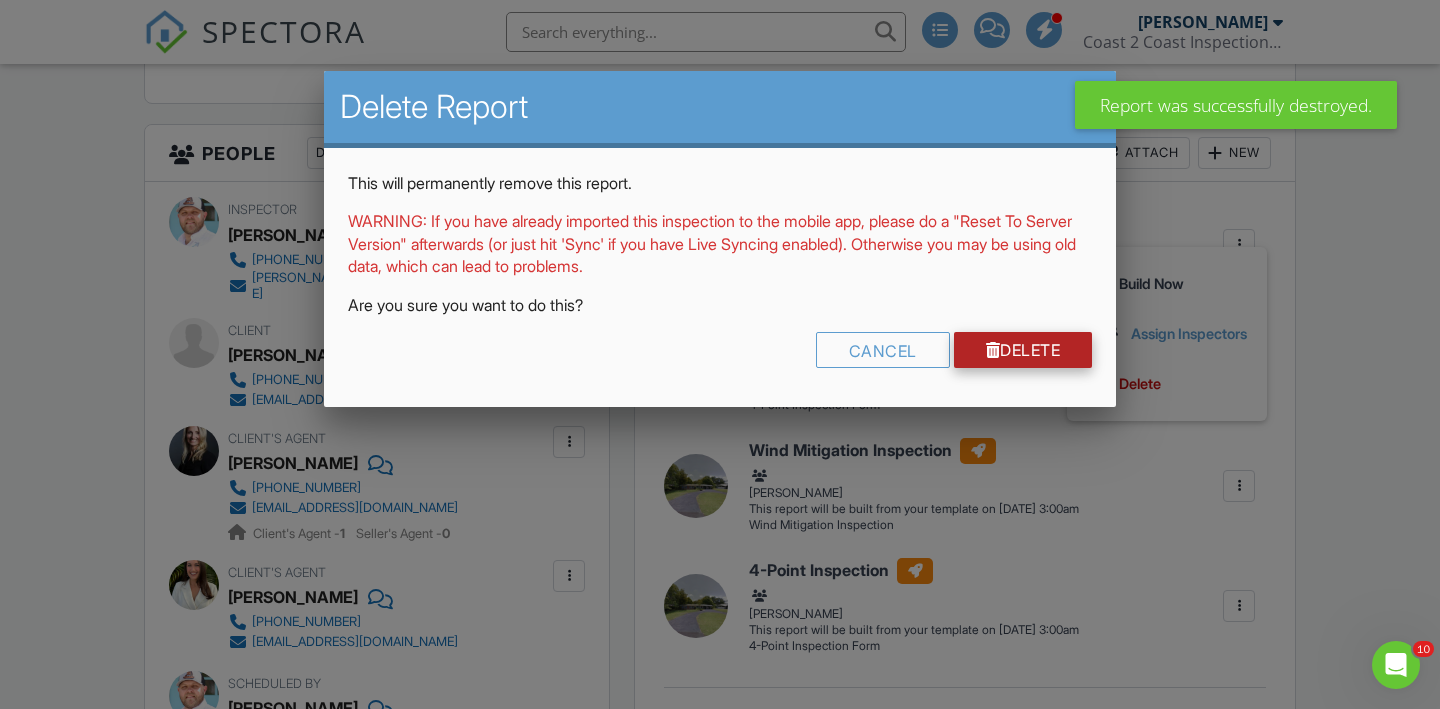 click on "Delete" at bounding box center (1023, 350) 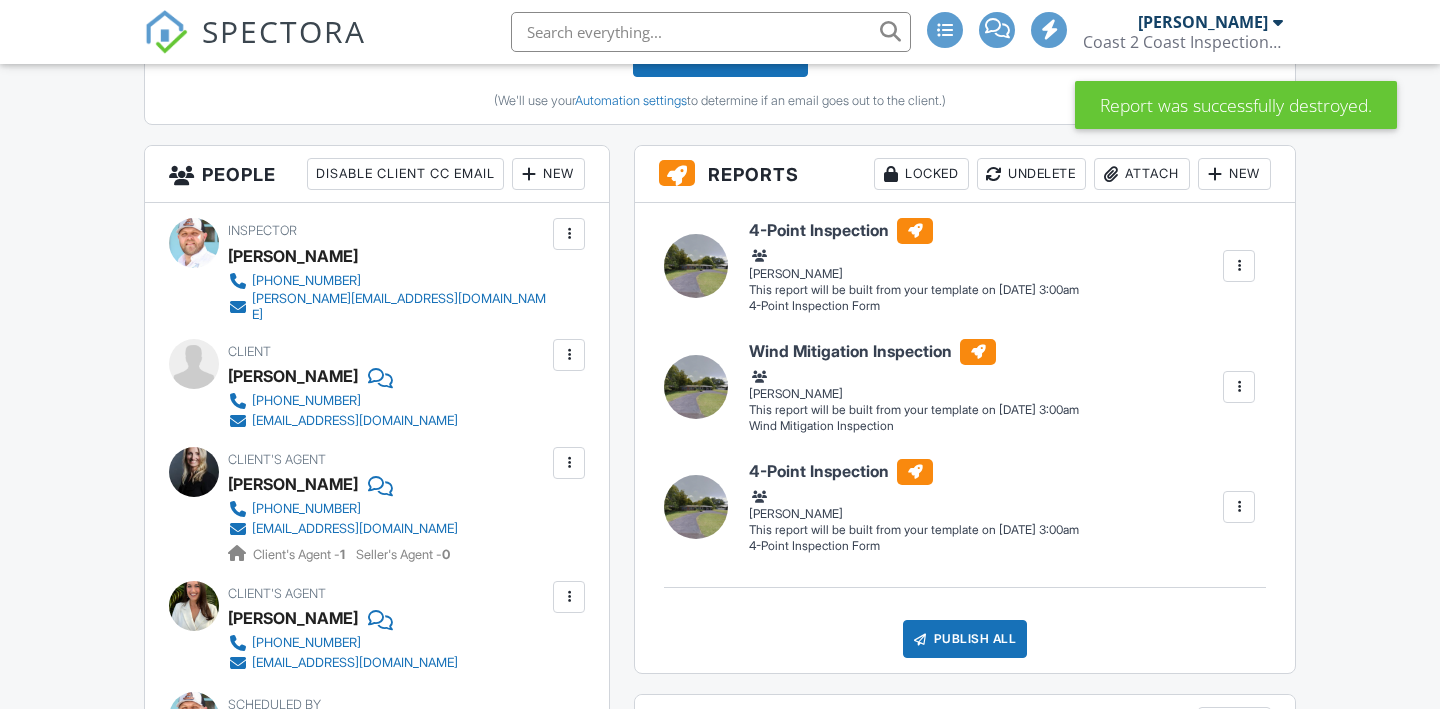 scroll, scrollTop: 739, scrollLeft: 0, axis: vertical 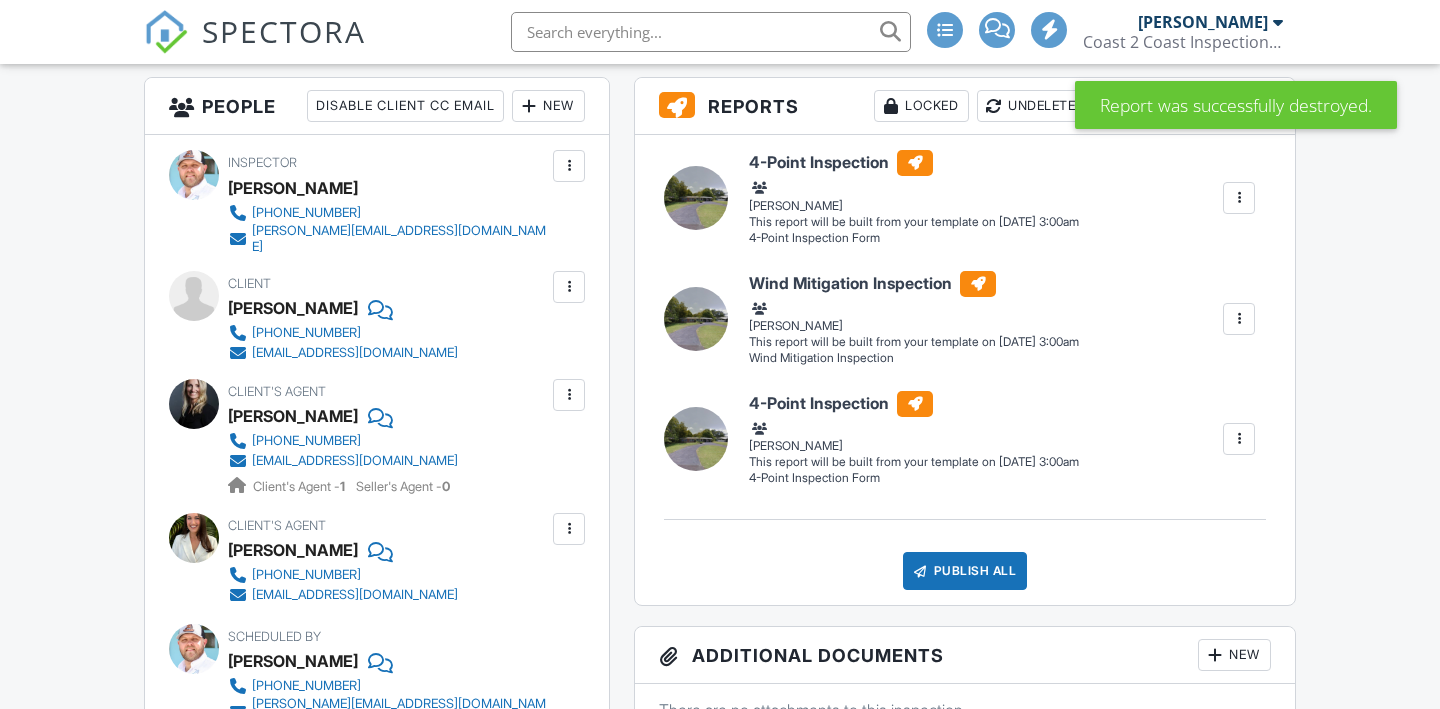 click at bounding box center [1239, 439] 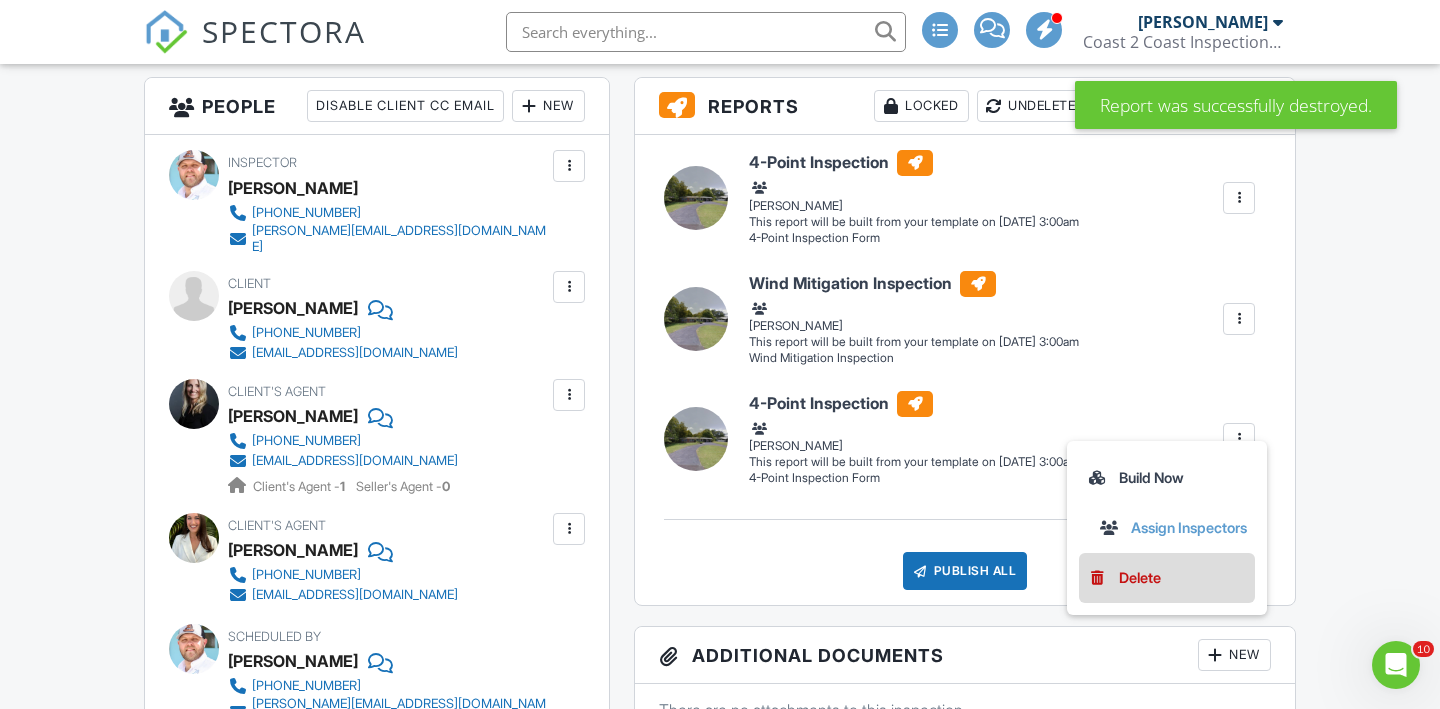 scroll, scrollTop: 0, scrollLeft: 0, axis: both 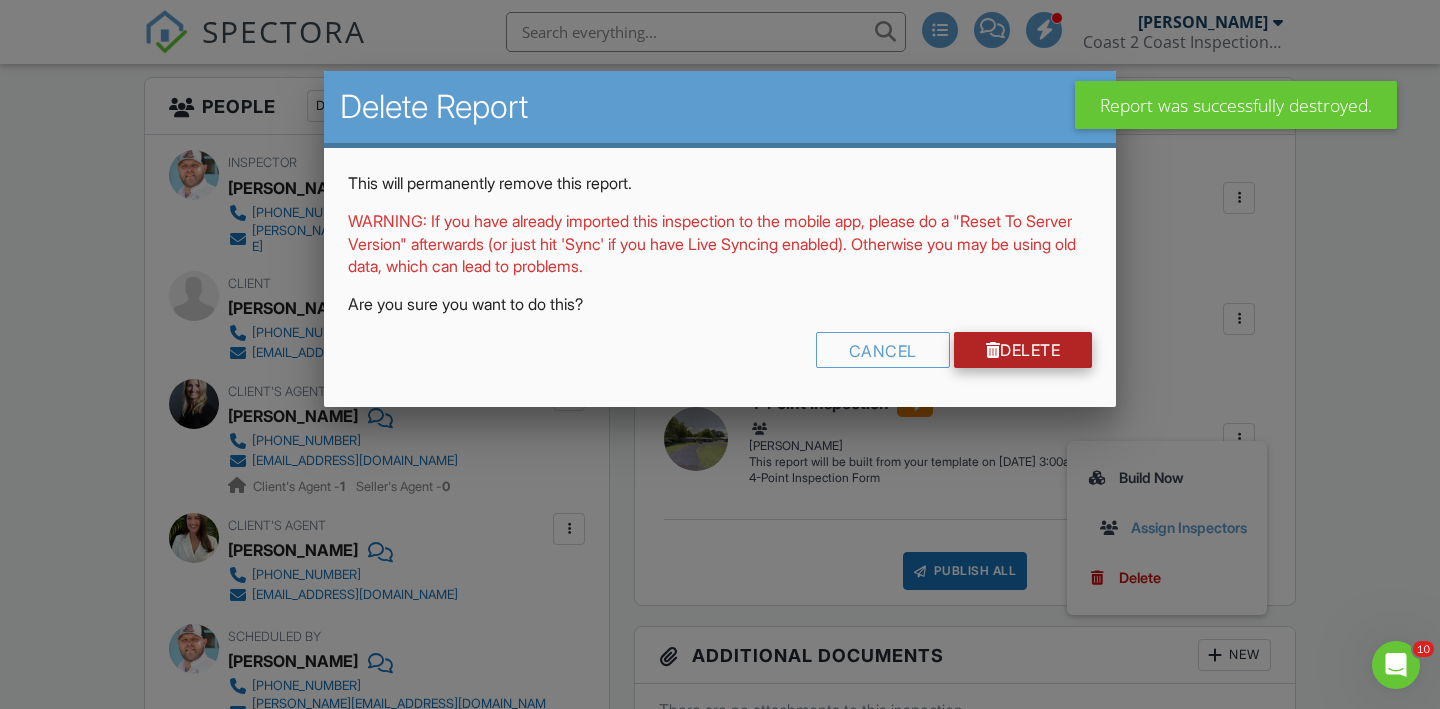 click on "Delete" at bounding box center (1023, 350) 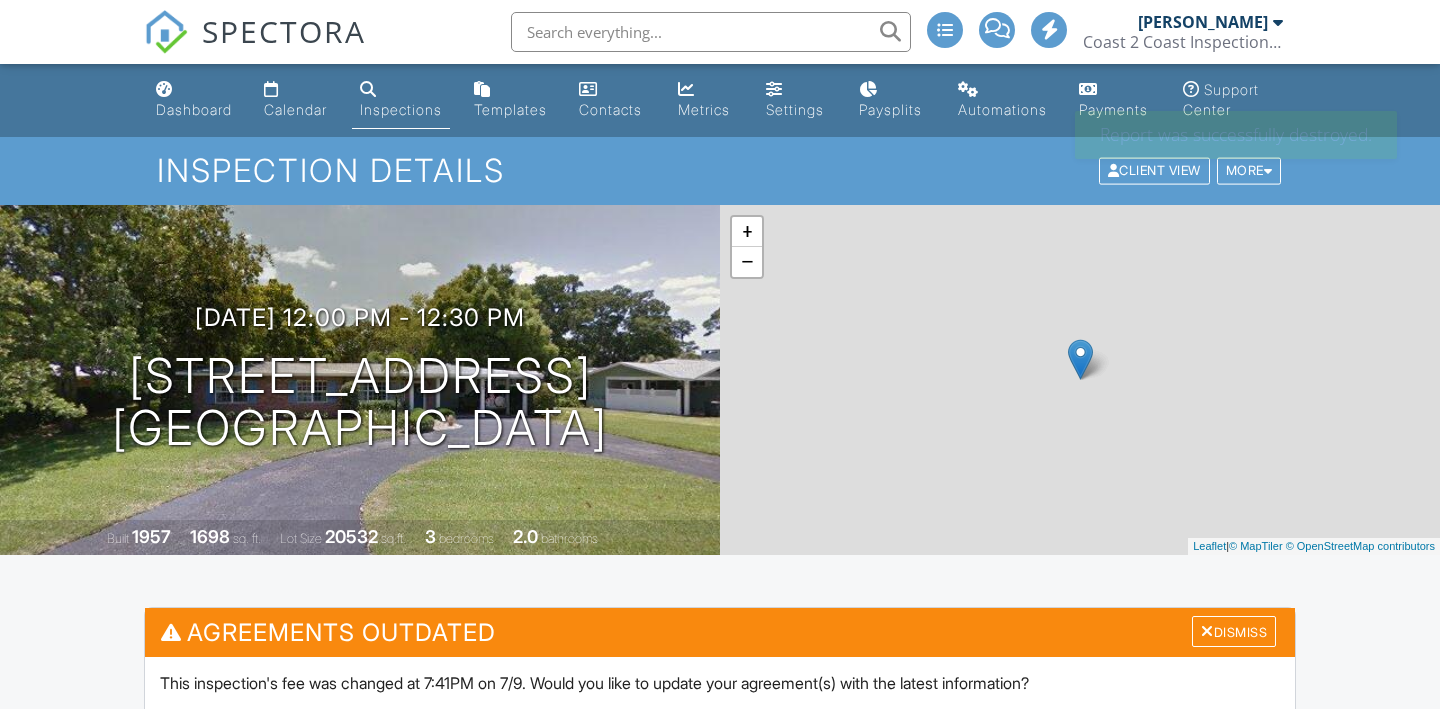 scroll, scrollTop: 1055, scrollLeft: 0, axis: vertical 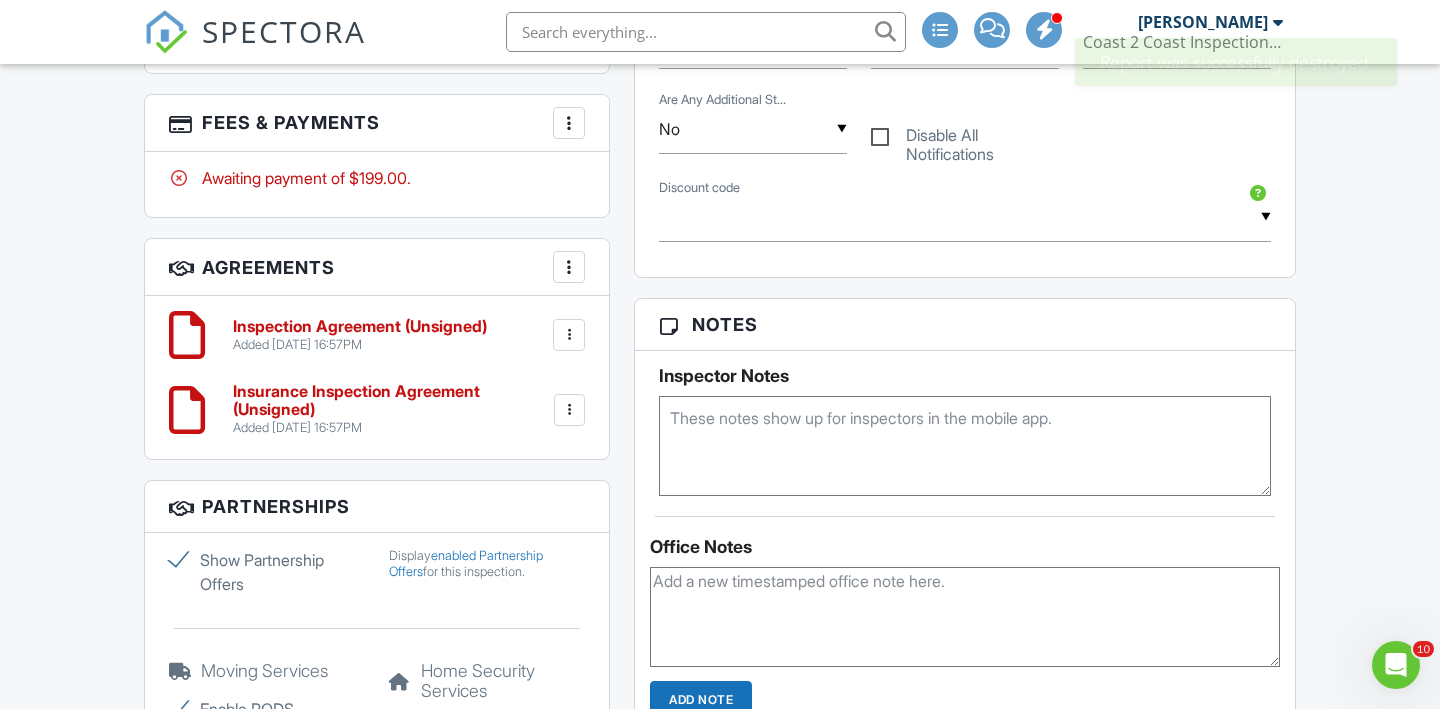 click at bounding box center (569, 335) 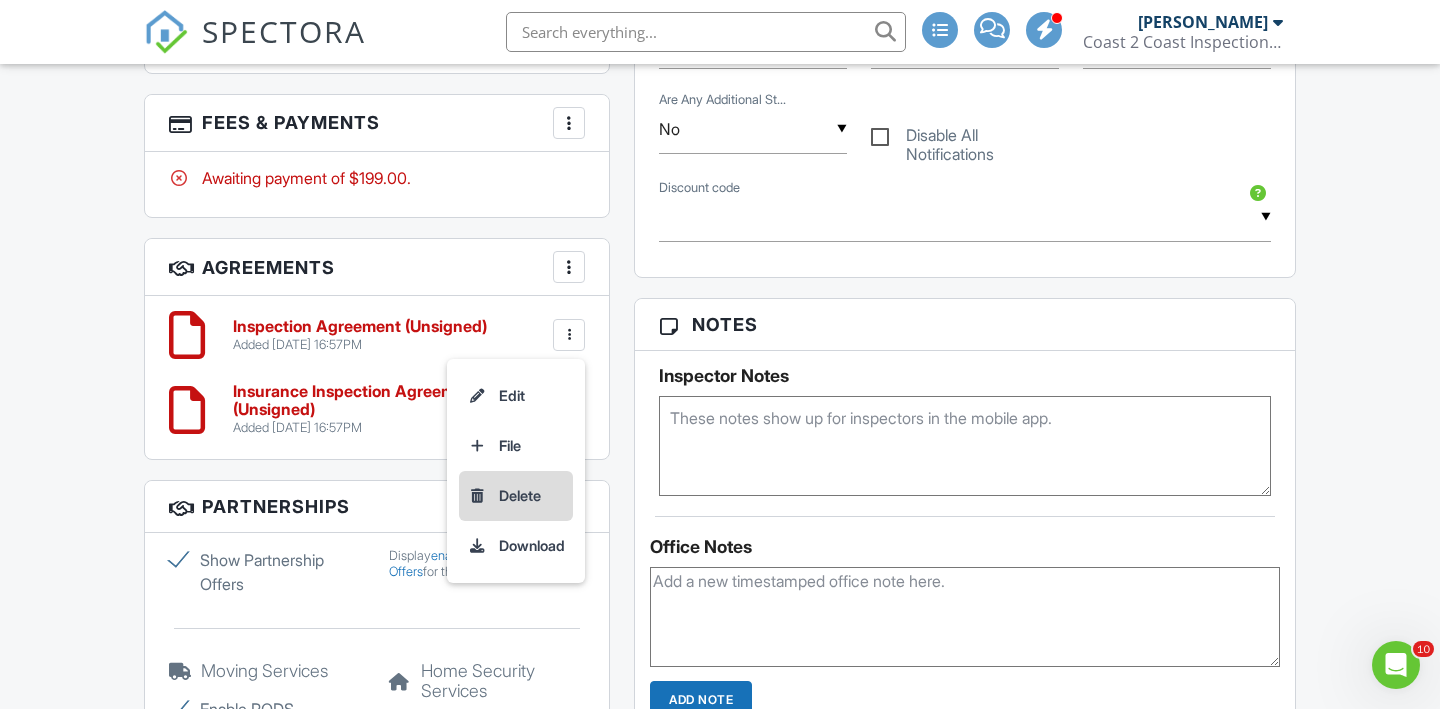 click on "Delete" at bounding box center [516, 496] 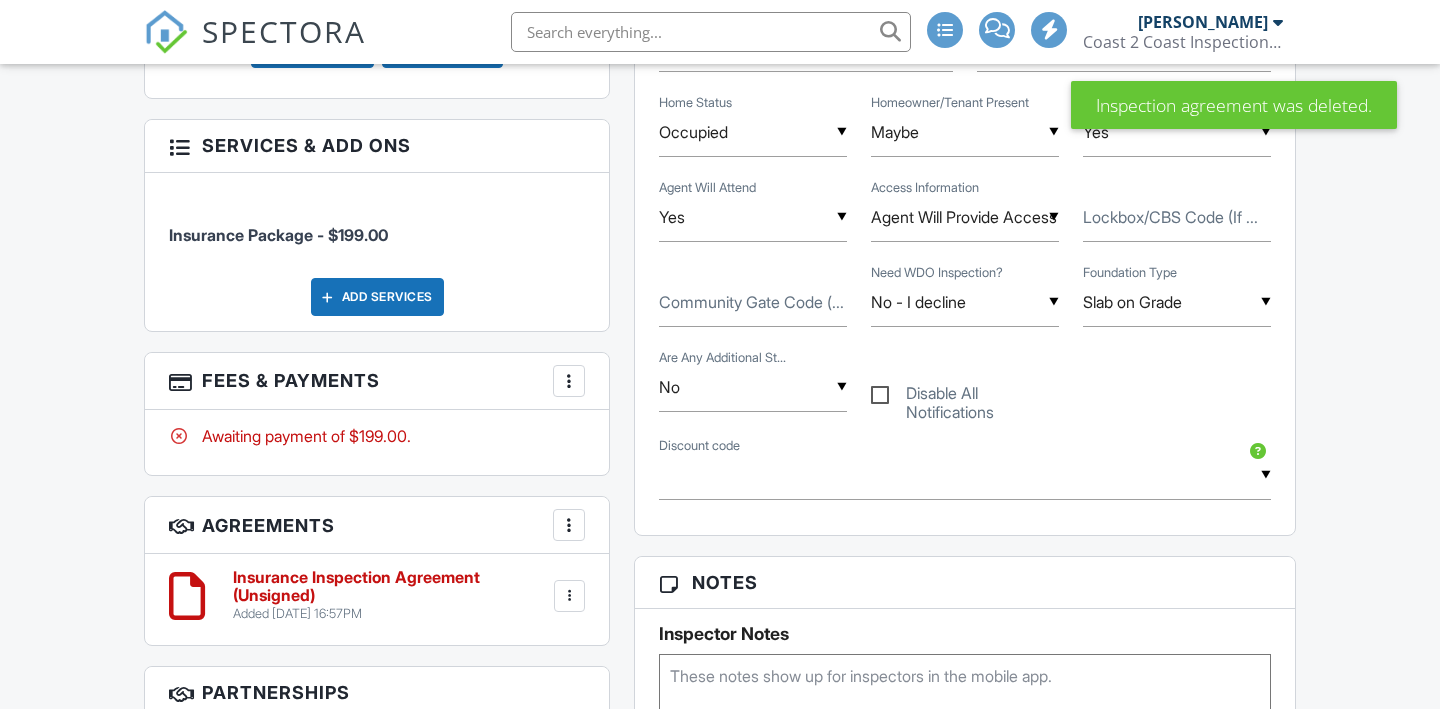 scroll, scrollTop: 1493, scrollLeft: 0, axis: vertical 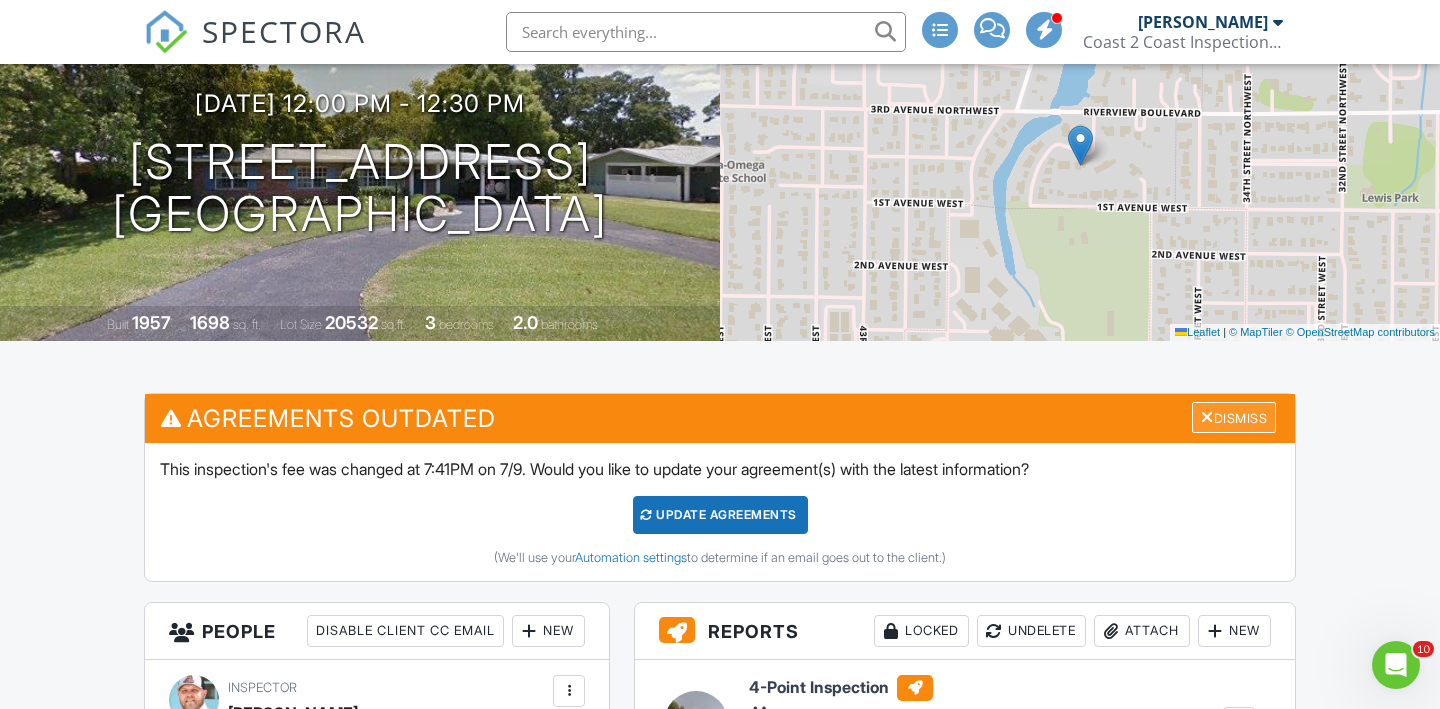 click on "Dismiss" at bounding box center (1234, 417) 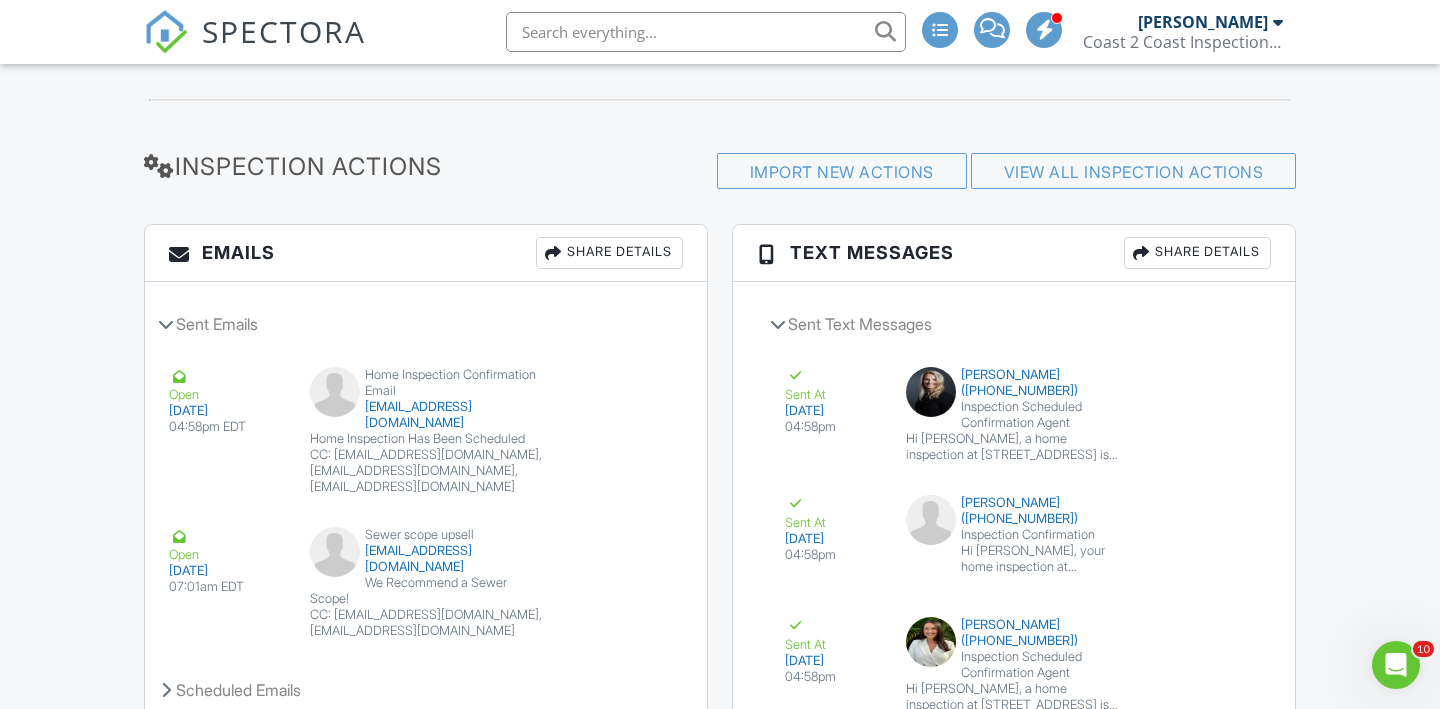 scroll, scrollTop: 2801, scrollLeft: 0, axis: vertical 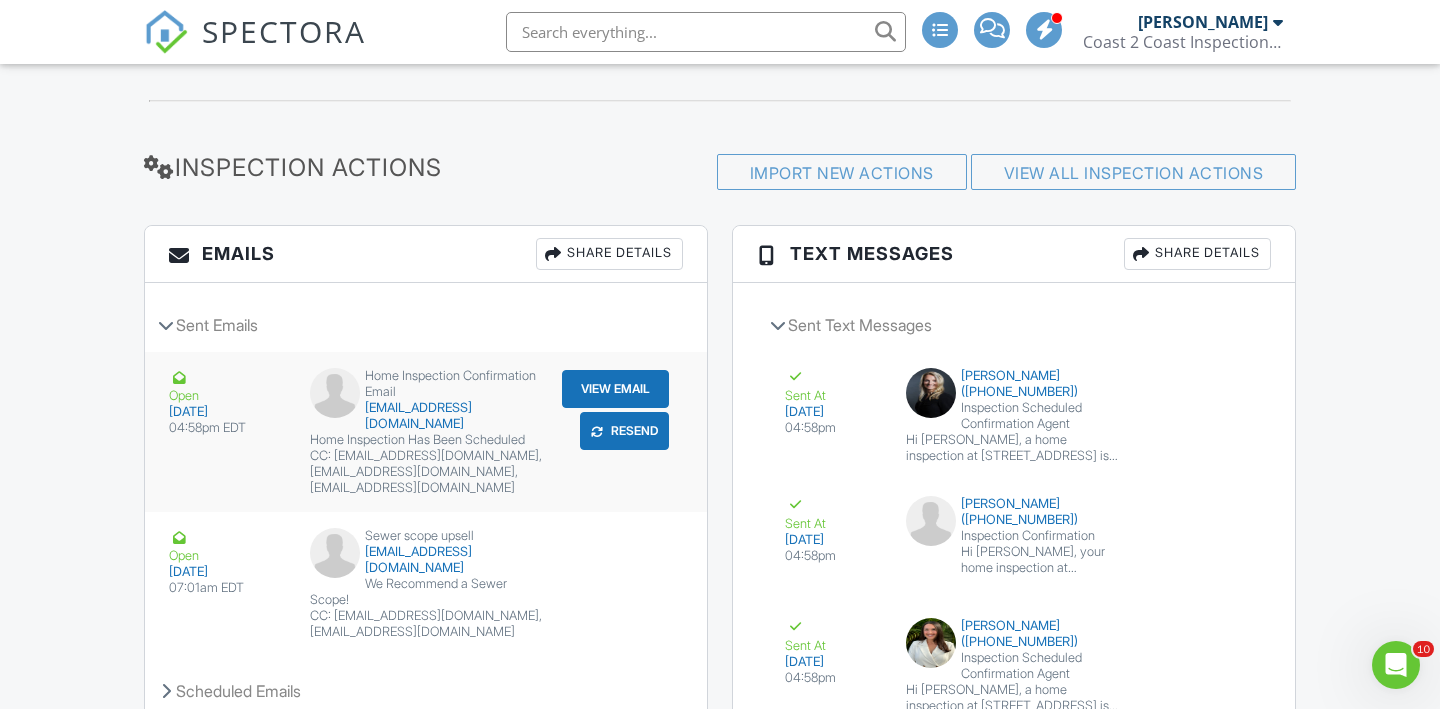 click on "Resend" at bounding box center [624, 431] 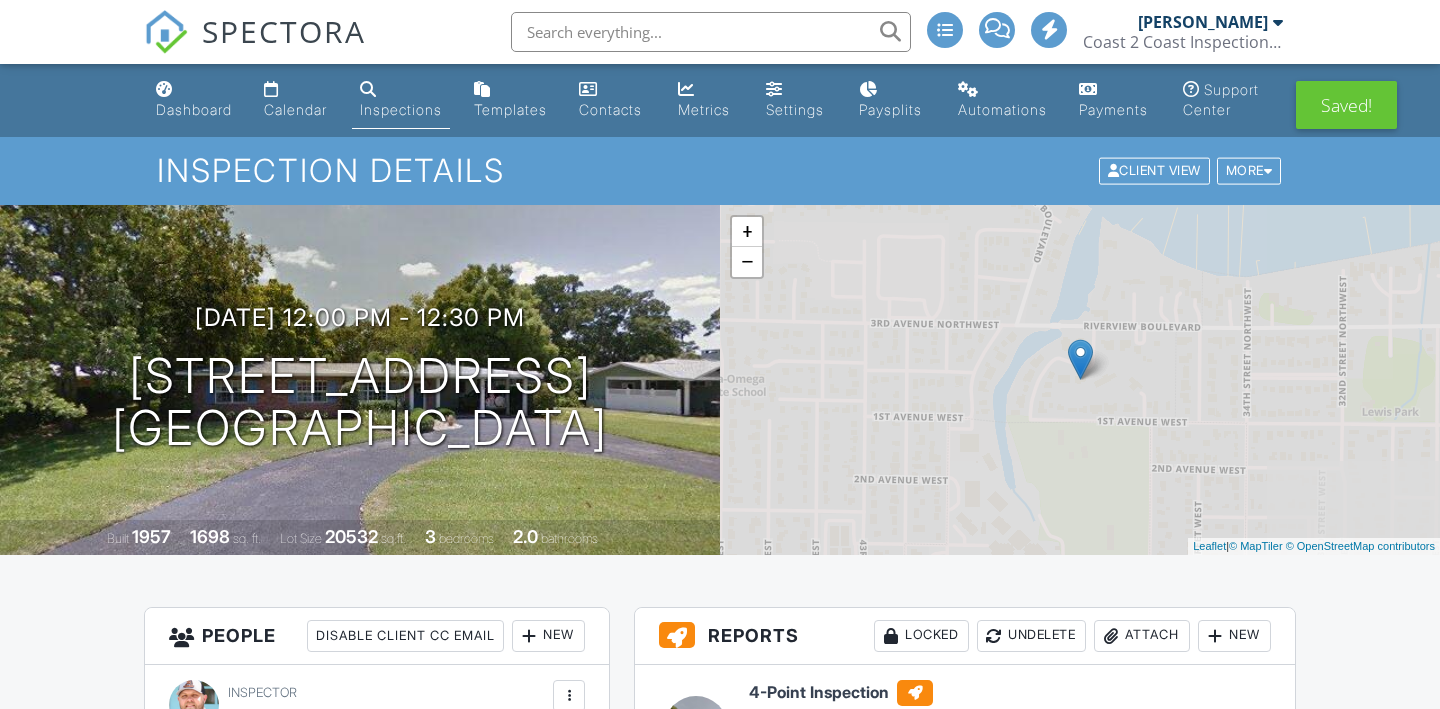 scroll, scrollTop: 2835, scrollLeft: 0, axis: vertical 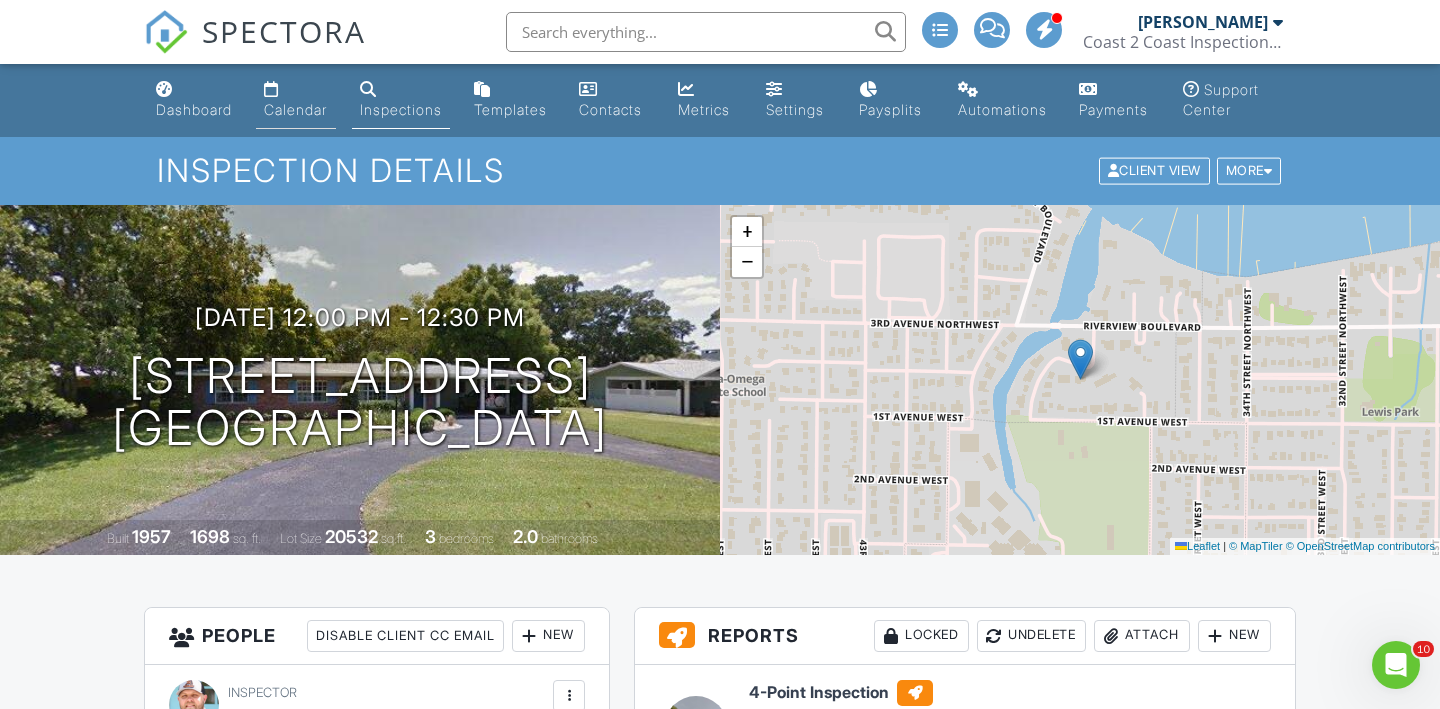 click on "Calendar" at bounding box center [296, 100] 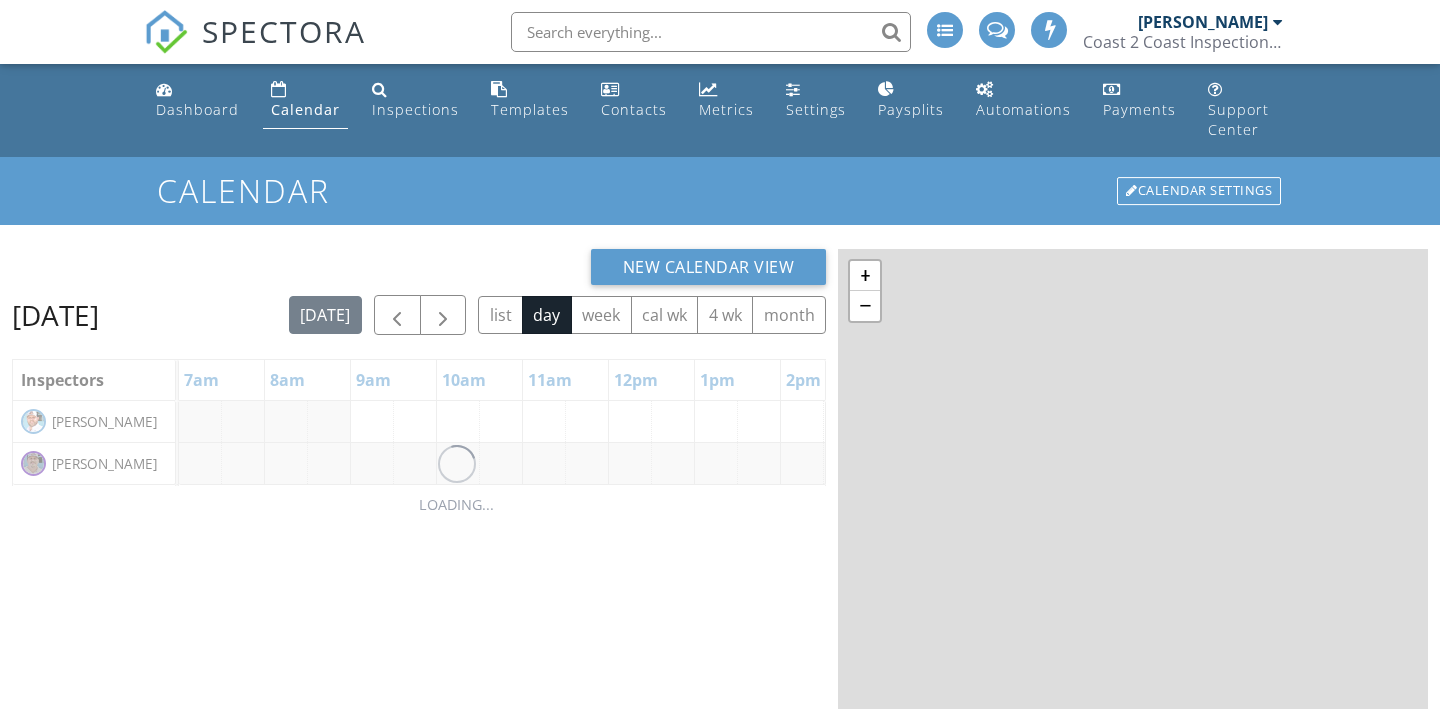 scroll, scrollTop: 0, scrollLeft: 0, axis: both 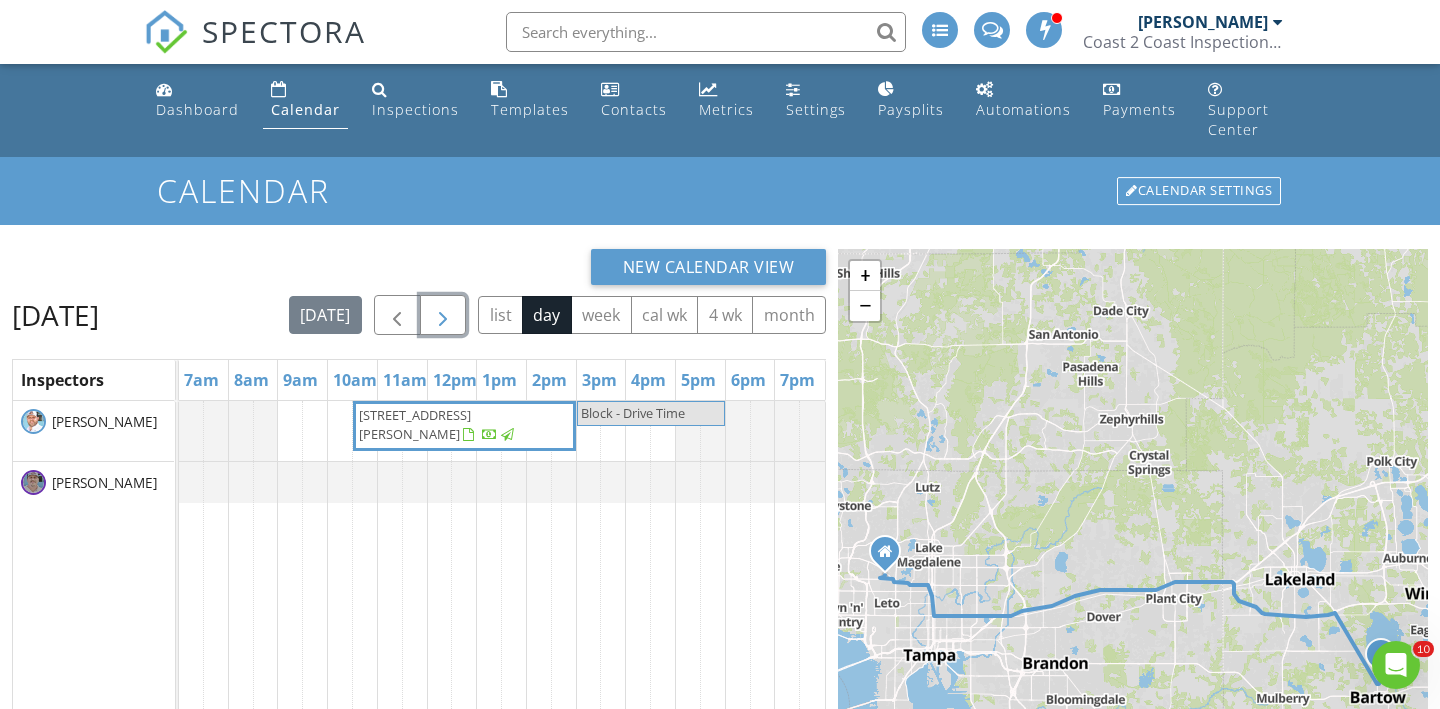 click at bounding box center (443, 315) 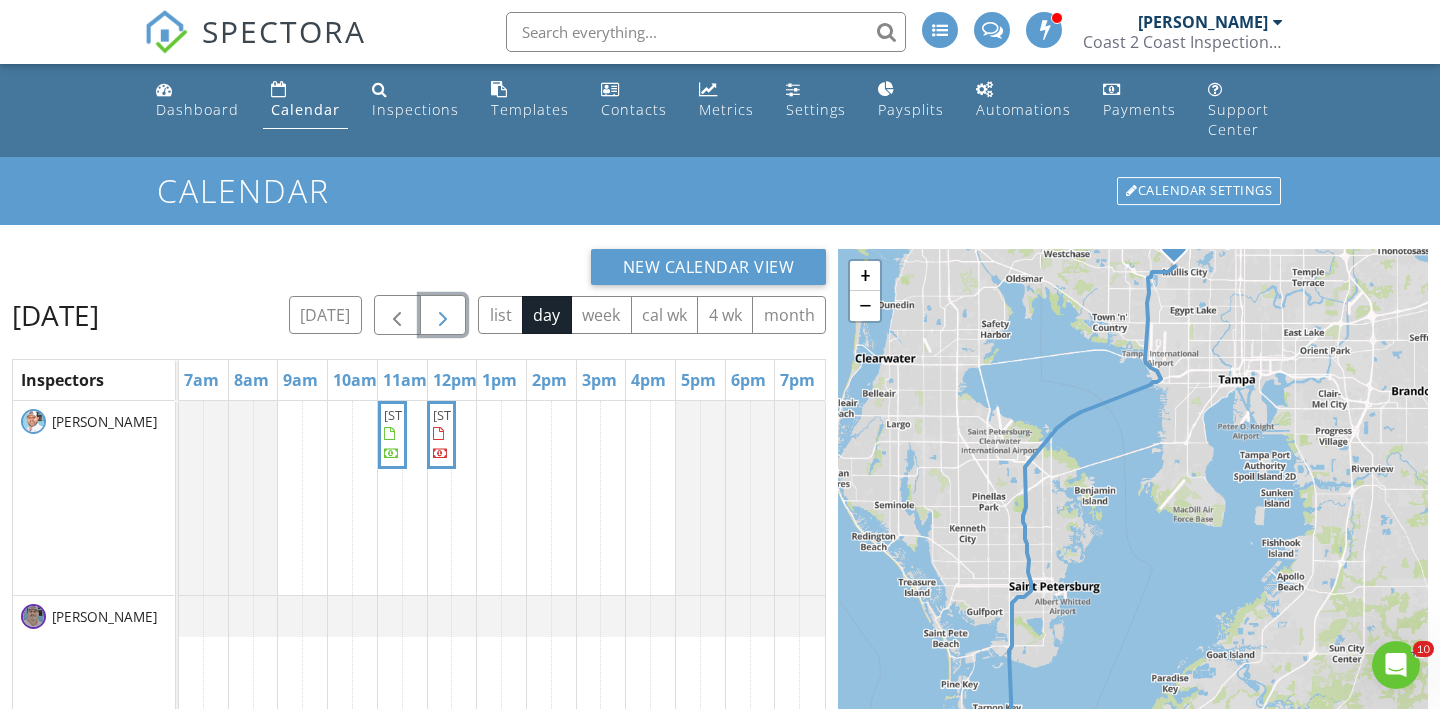 click at bounding box center [443, 316] 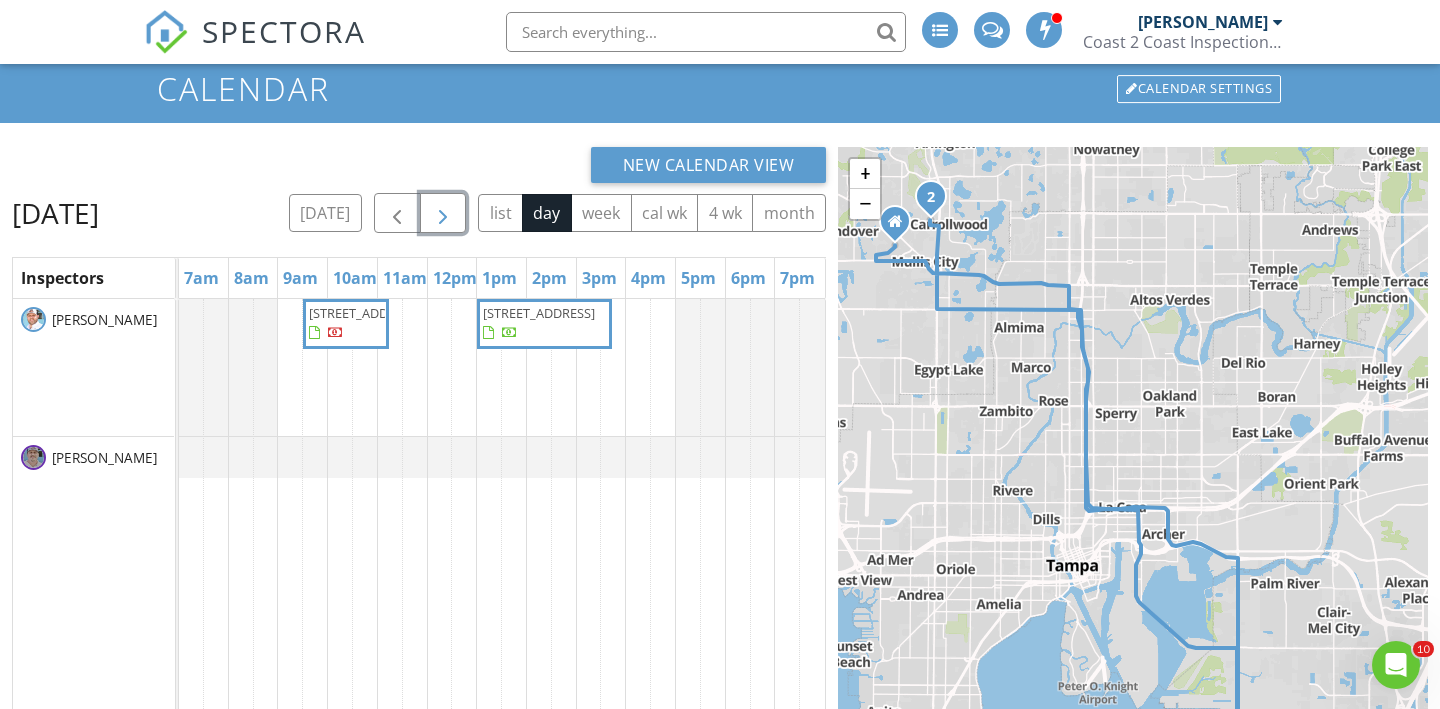 scroll, scrollTop: 105, scrollLeft: 0, axis: vertical 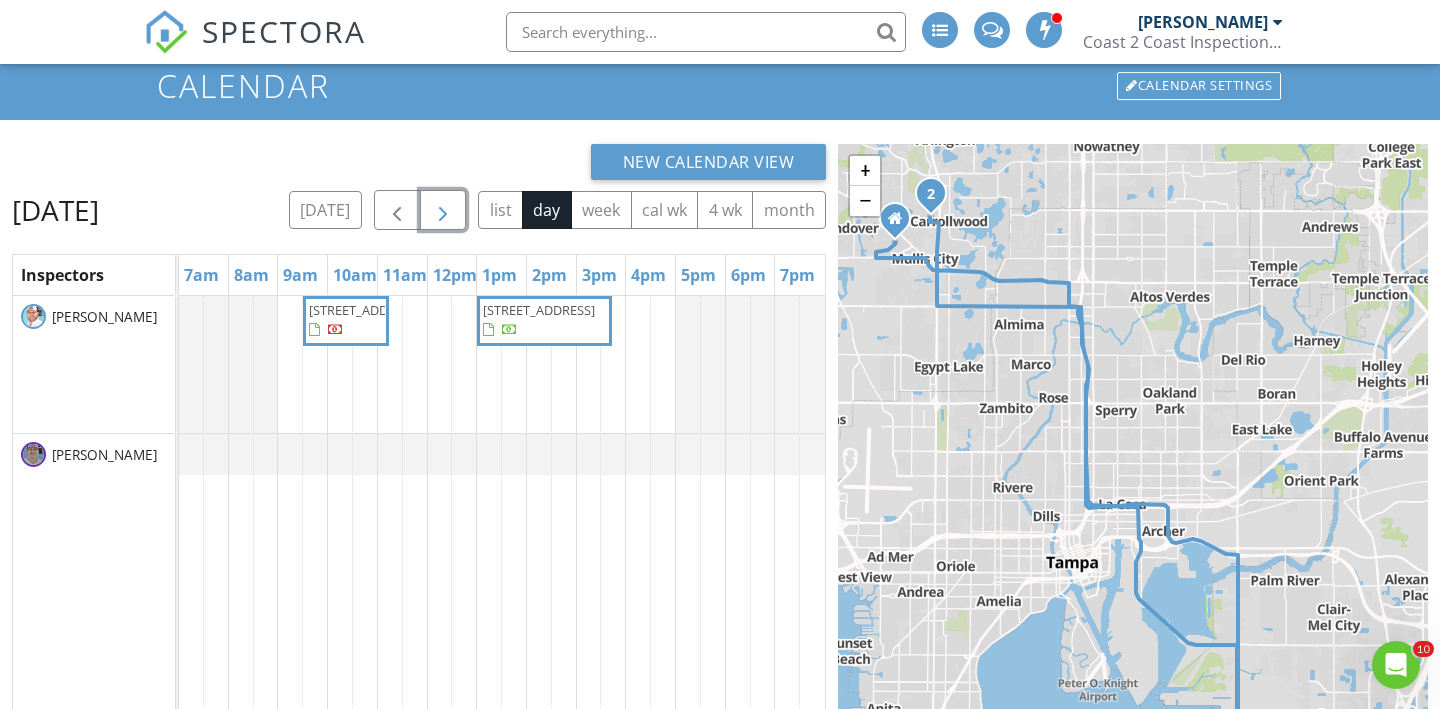 click at bounding box center (443, 211) 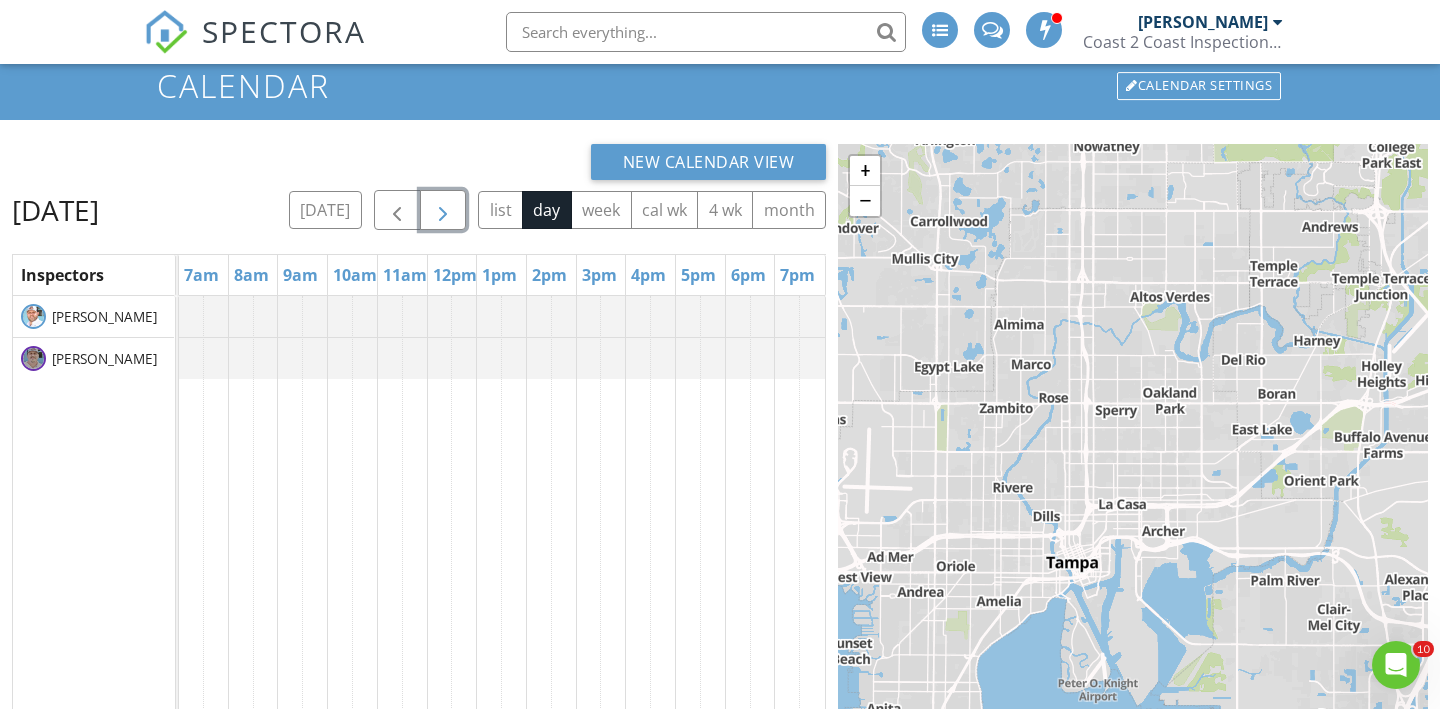 click at bounding box center (443, 211) 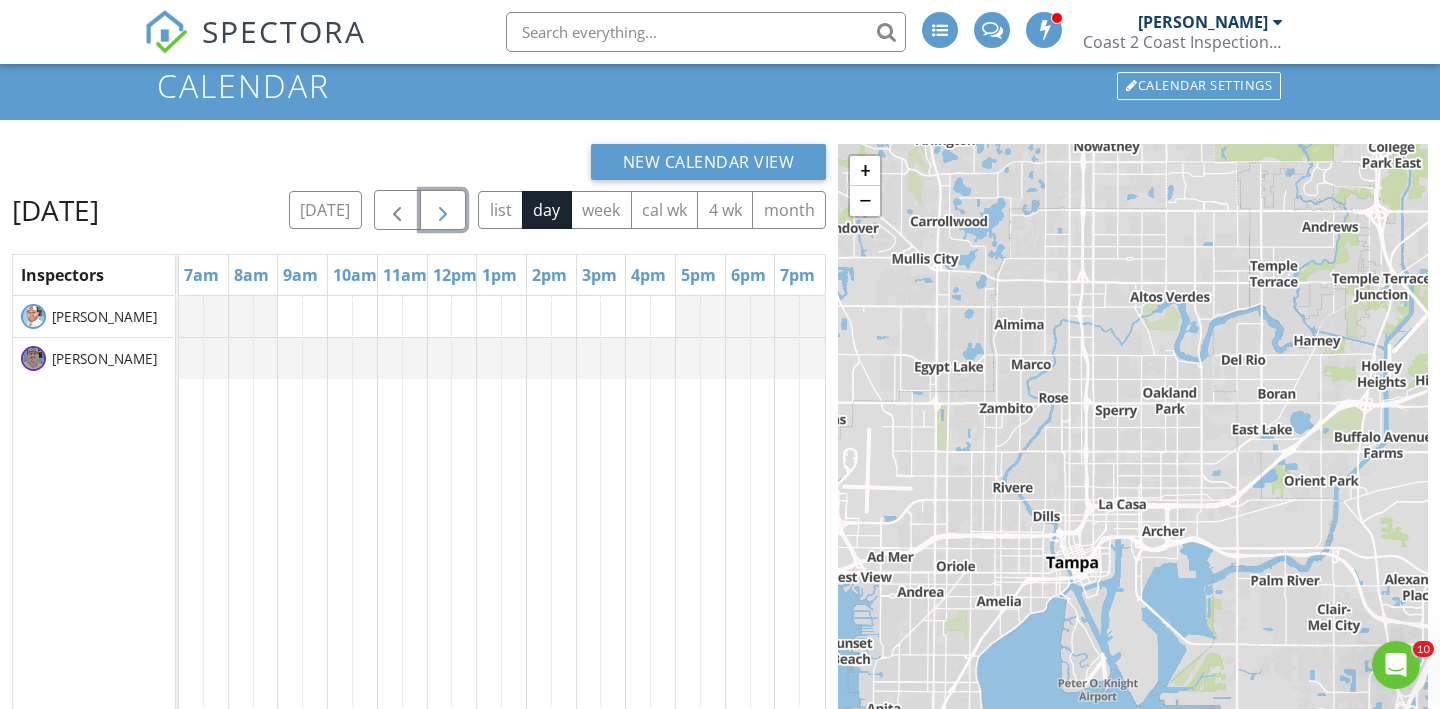click at bounding box center (443, 211) 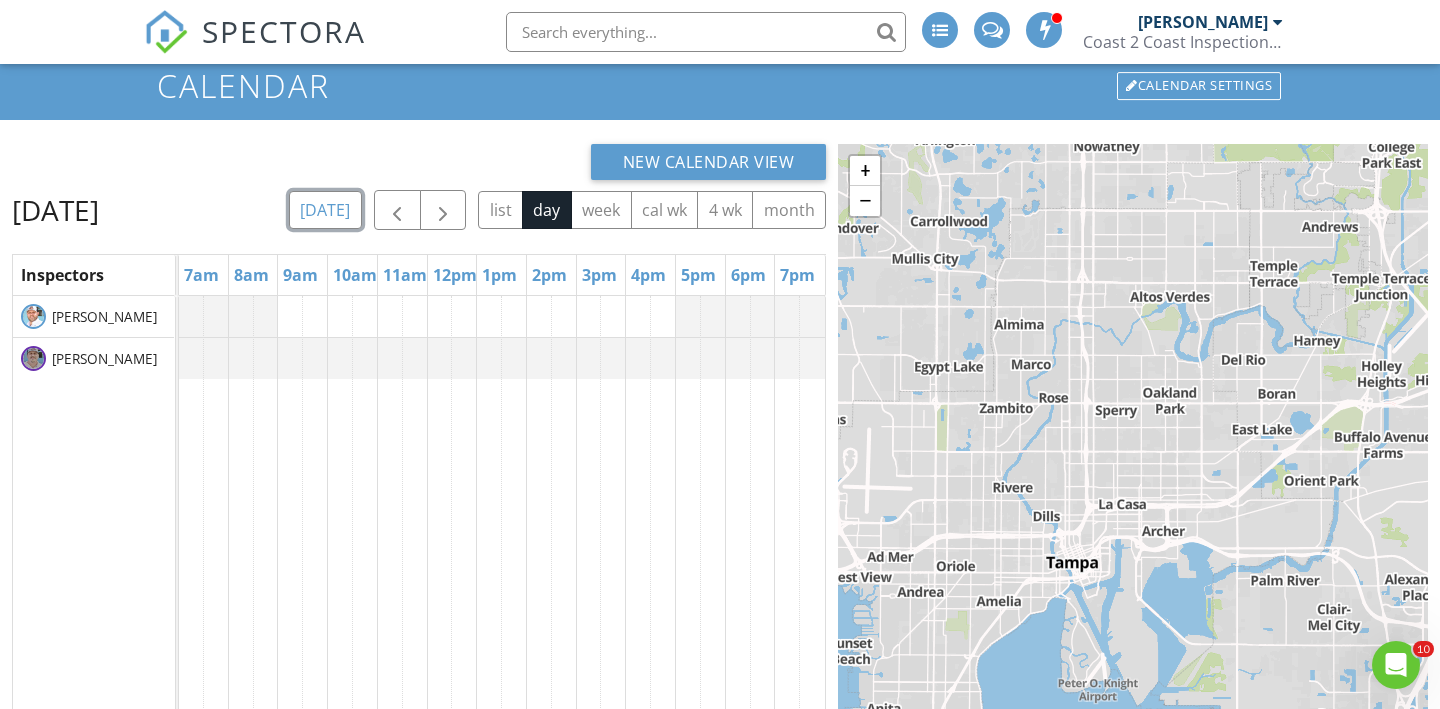 click on "[DATE]" at bounding box center (325, 210) 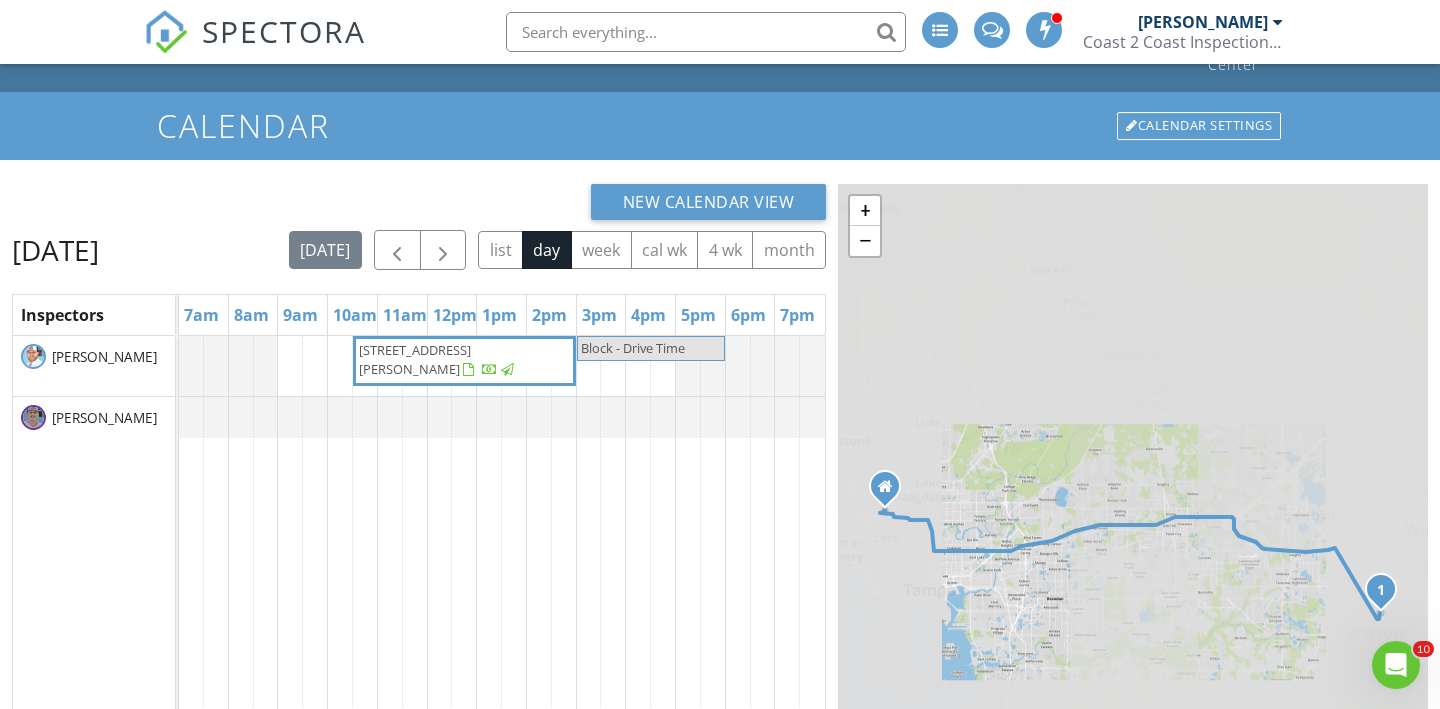 scroll, scrollTop: 0, scrollLeft: 0, axis: both 